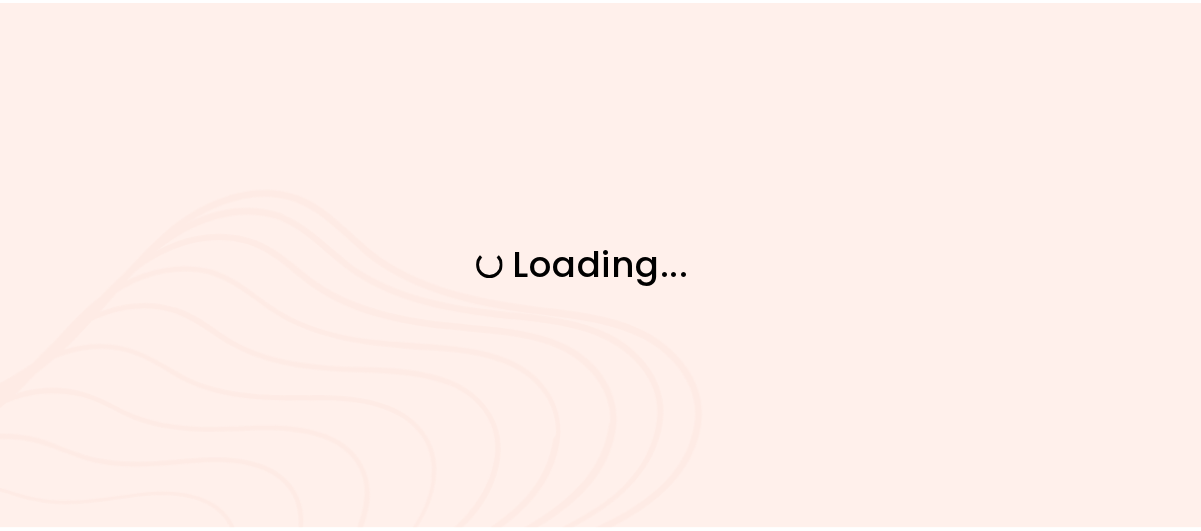 scroll, scrollTop: 0, scrollLeft: 0, axis: both 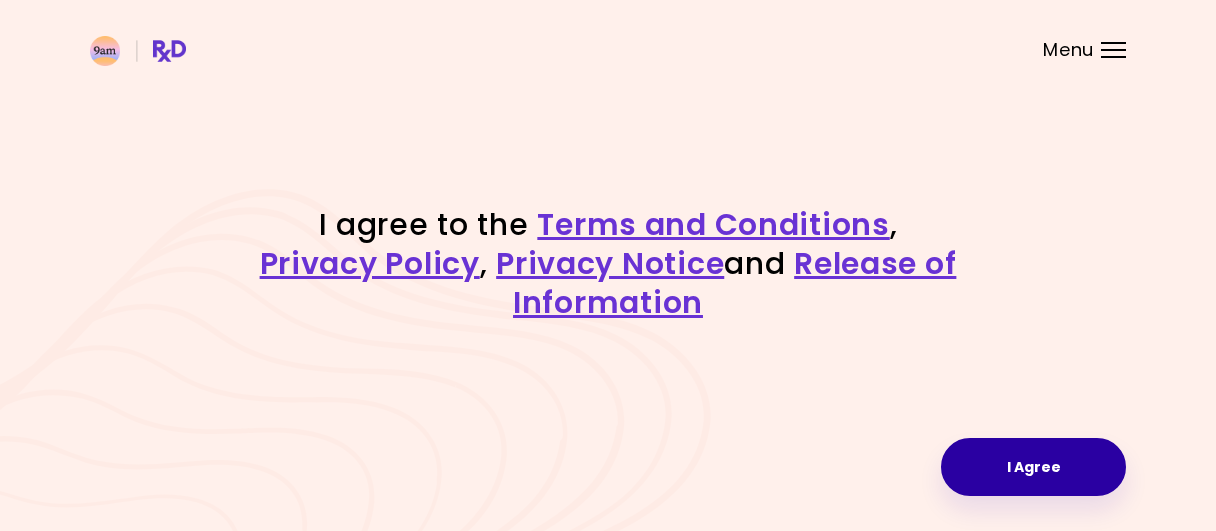 click on "I Agree" at bounding box center (1033, 467) 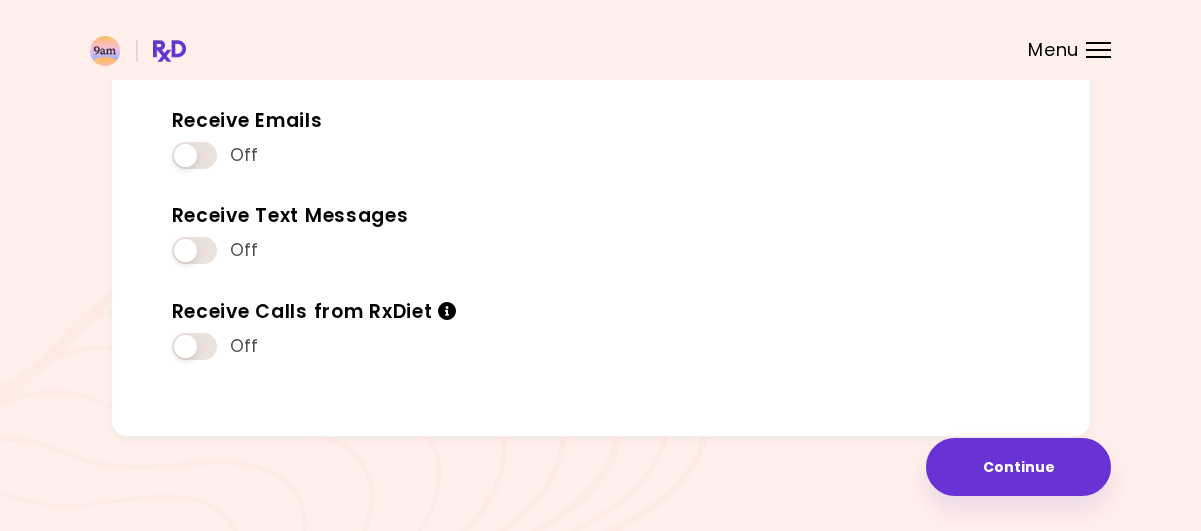 scroll, scrollTop: 297, scrollLeft: 0, axis: vertical 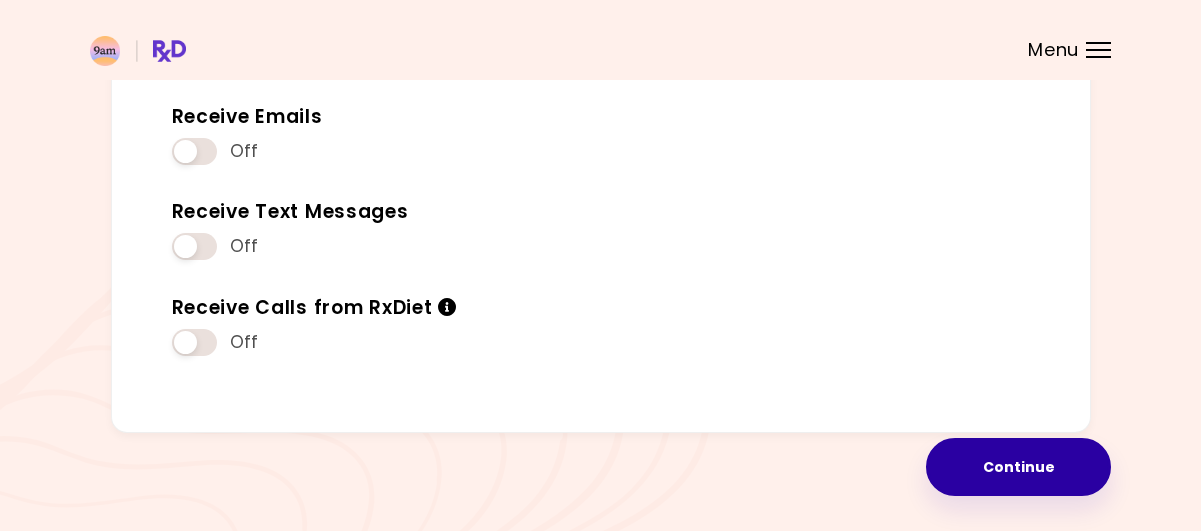 click on "Continue" at bounding box center (1018, 467) 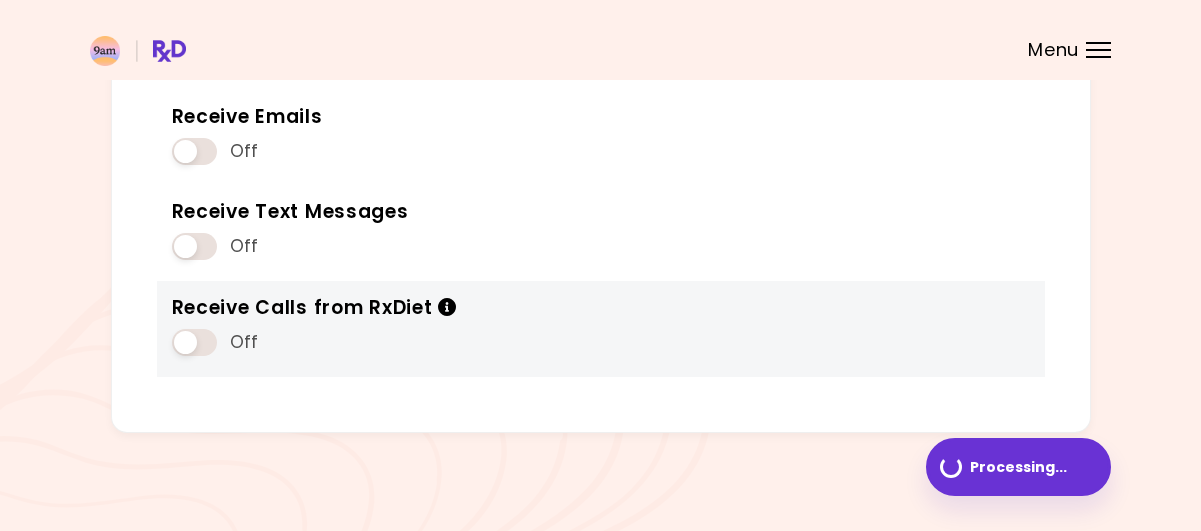 scroll, scrollTop: 0, scrollLeft: 0, axis: both 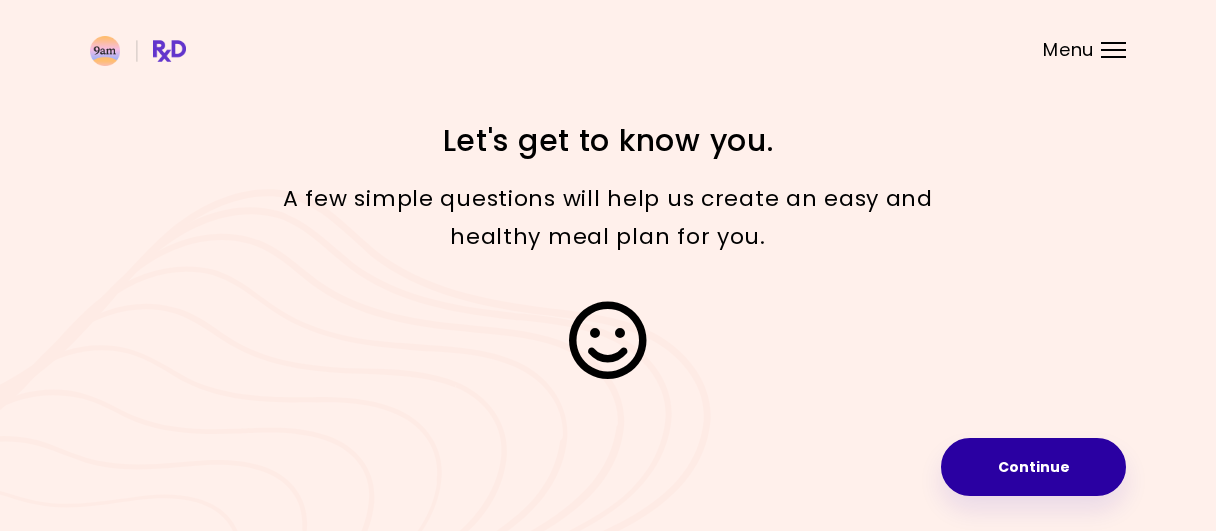 click on "Continue" at bounding box center (1033, 467) 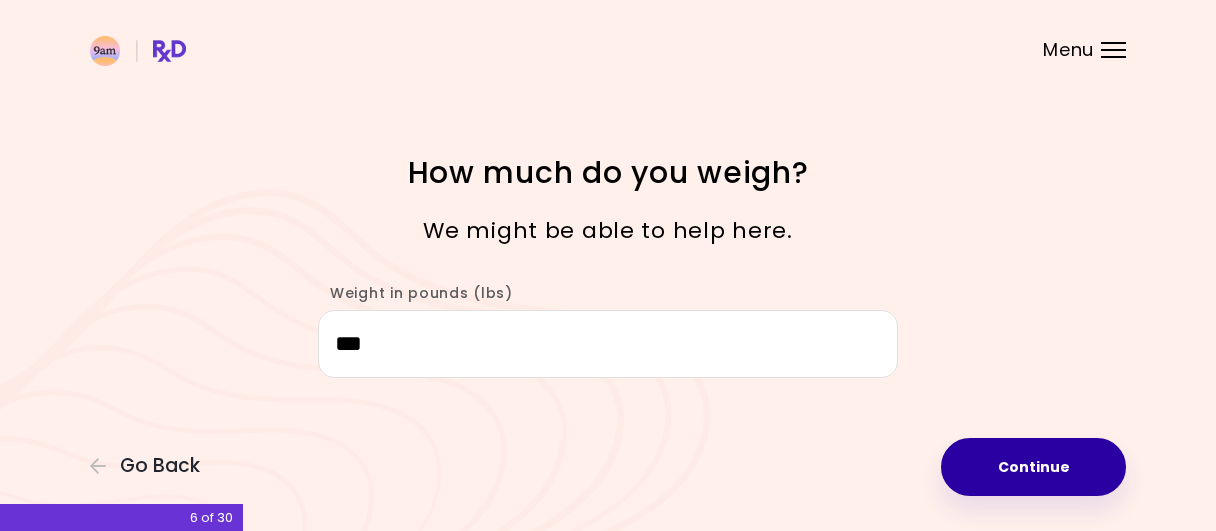 click on "Continue" at bounding box center [1033, 467] 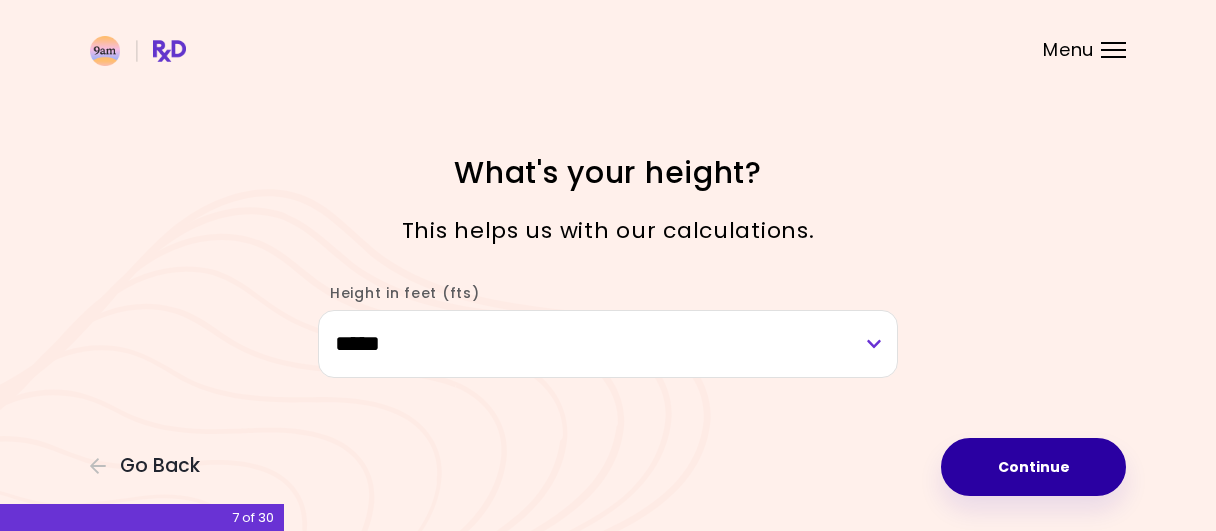 click on "Continue" at bounding box center (1033, 467) 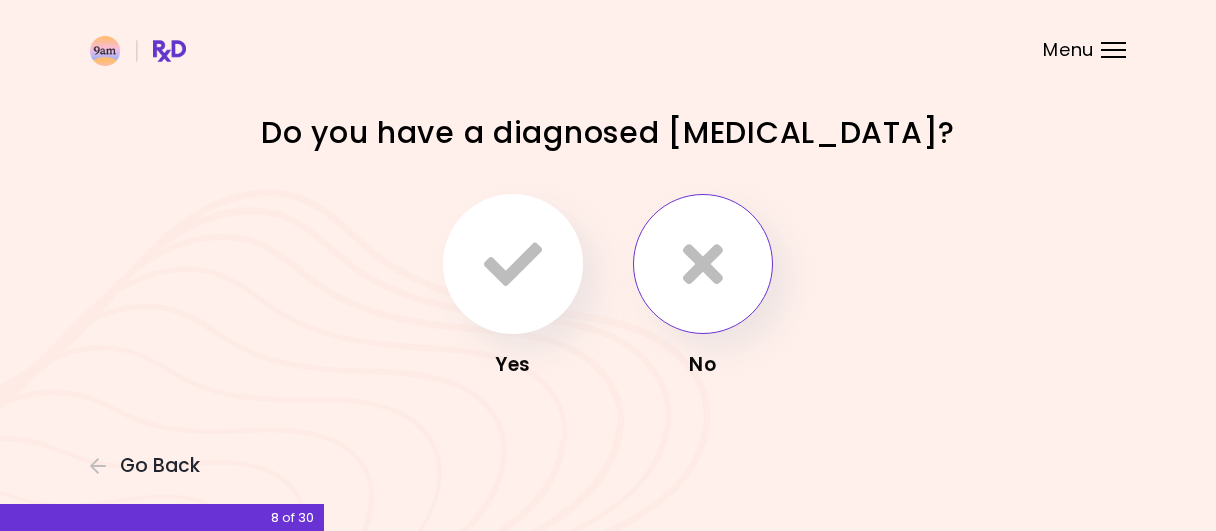click at bounding box center [703, 264] 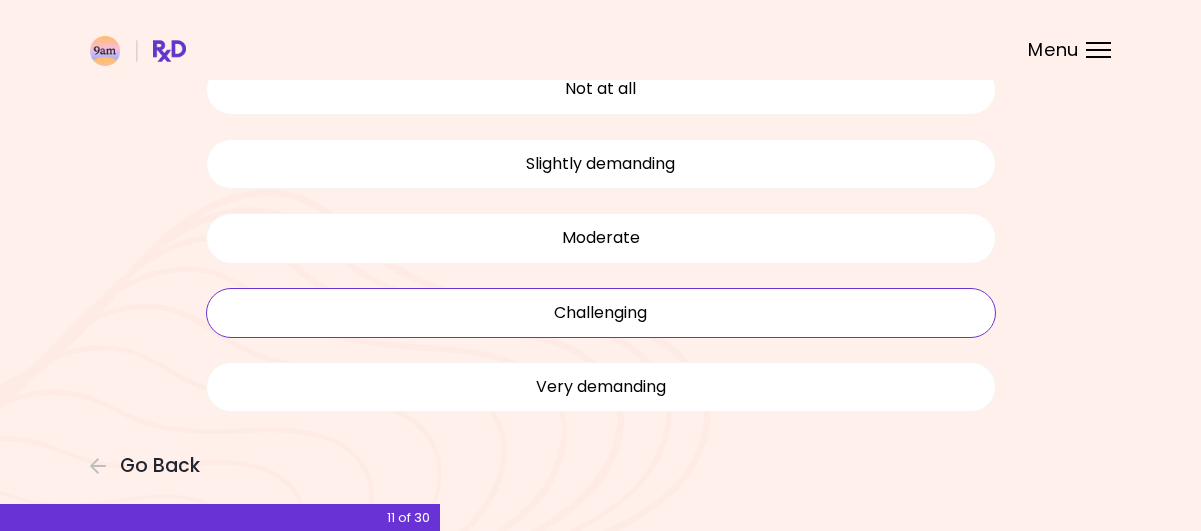 scroll, scrollTop: 200, scrollLeft: 0, axis: vertical 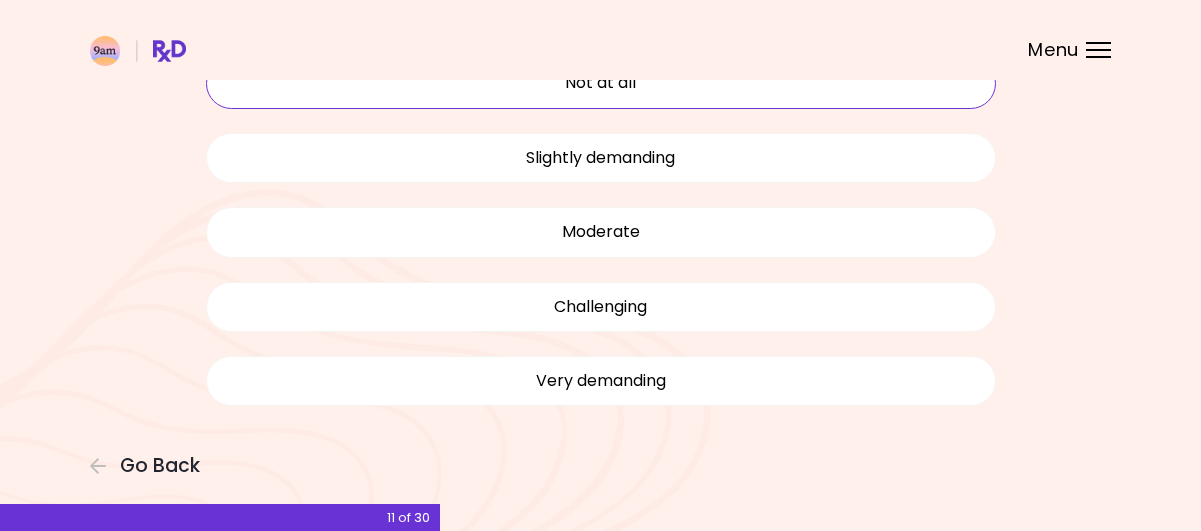 click on "Not at all" at bounding box center [601, 83] 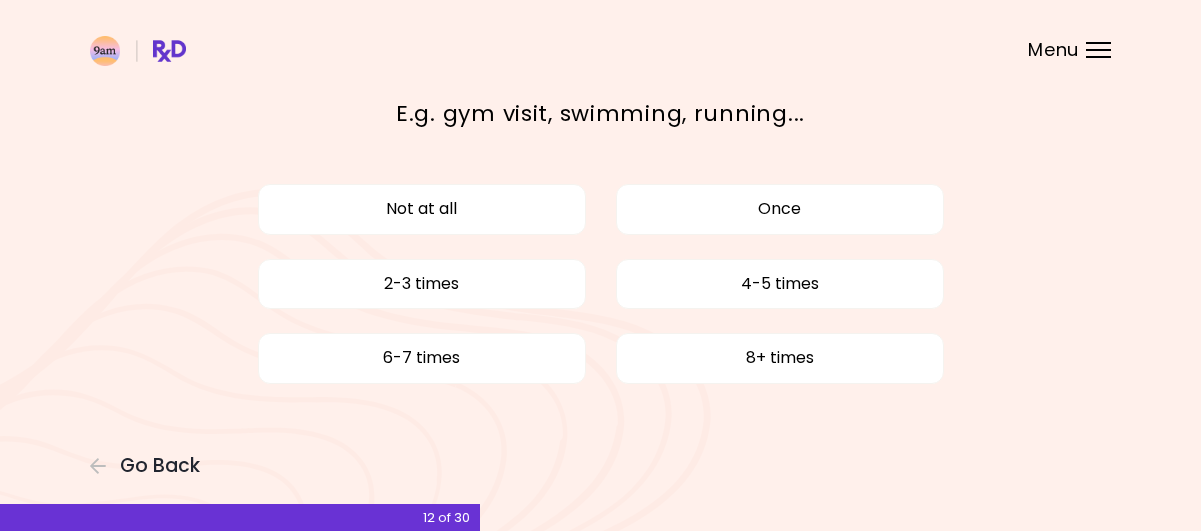 scroll, scrollTop: 0, scrollLeft: 0, axis: both 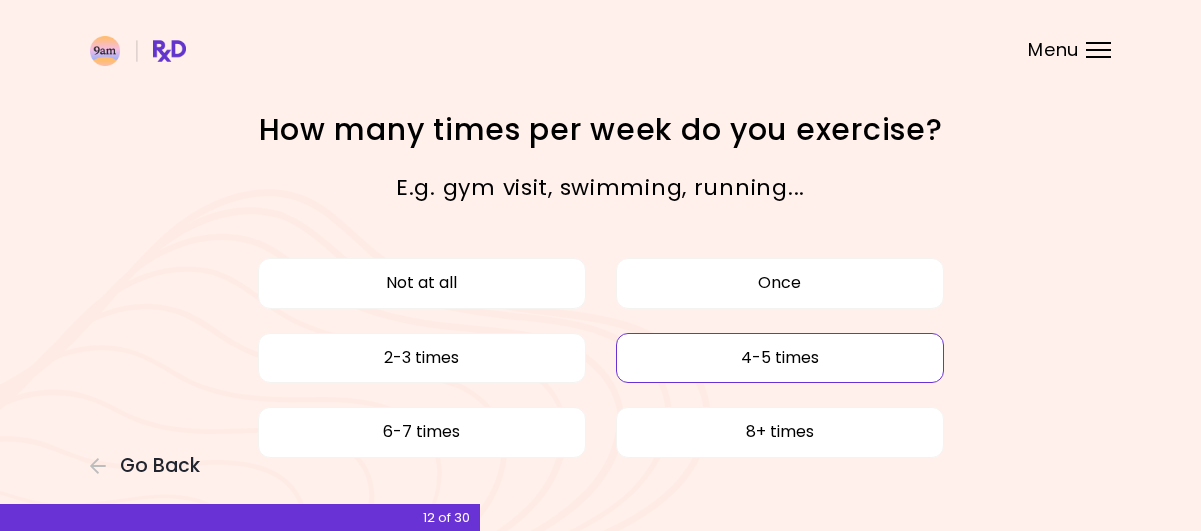 click on "4-5 times" at bounding box center [780, 358] 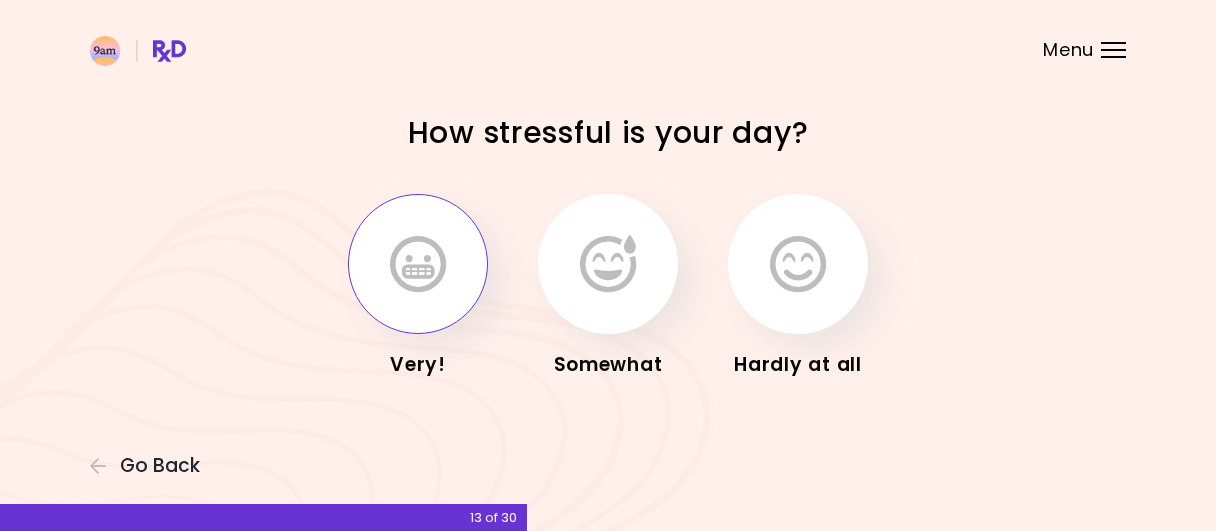 click at bounding box center [418, 264] 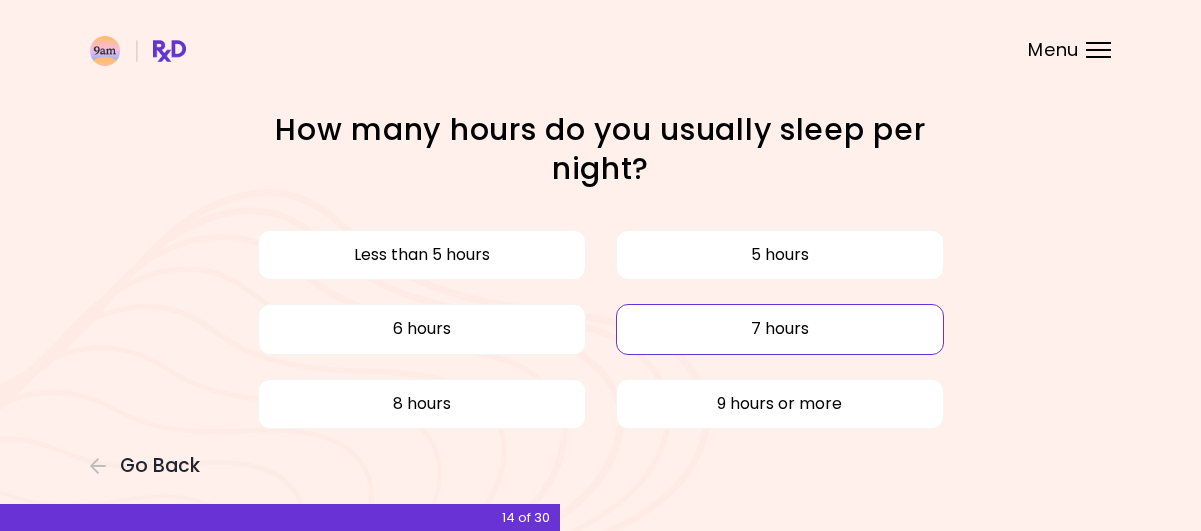 click on "7 hours" at bounding box center [780, 329] 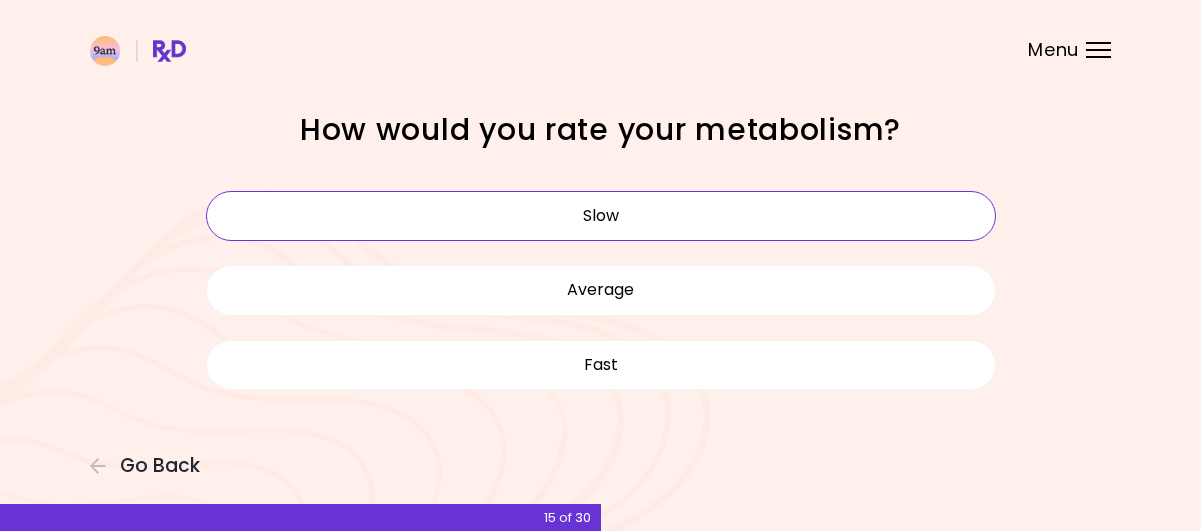 click on "Slow" at bounding box center (601, 216) 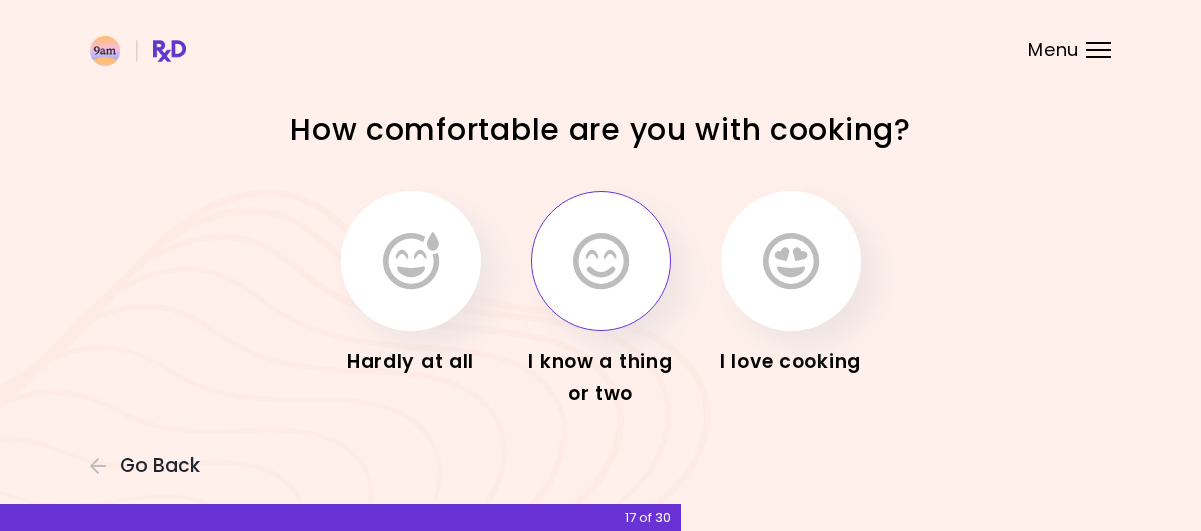 click at bounding box center [601, 261] 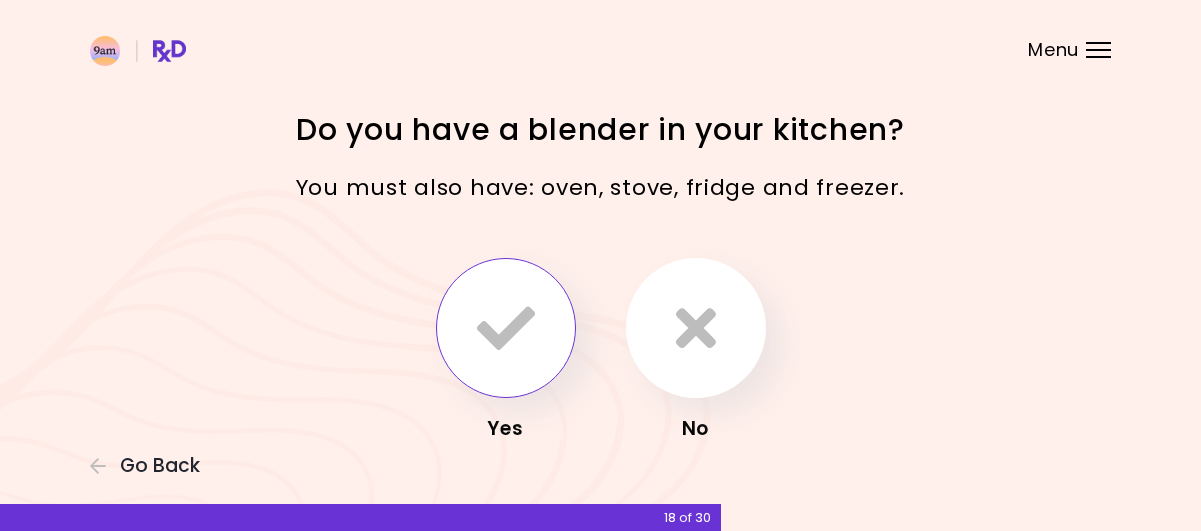 click at bounding box center [506, 328] 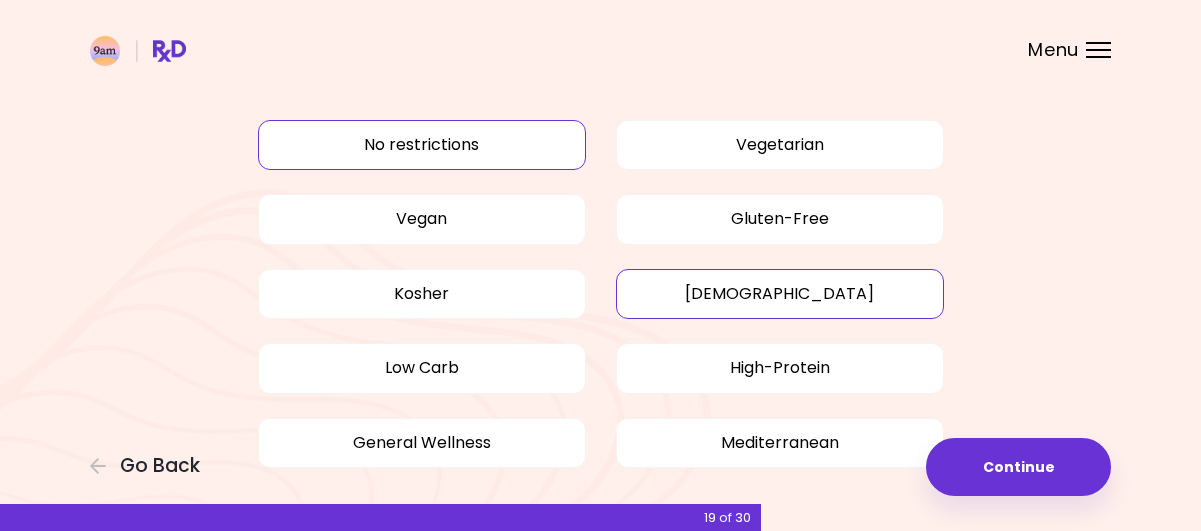 scroll, scrollTop: 100, scrollLeft: 0, axis: vertical 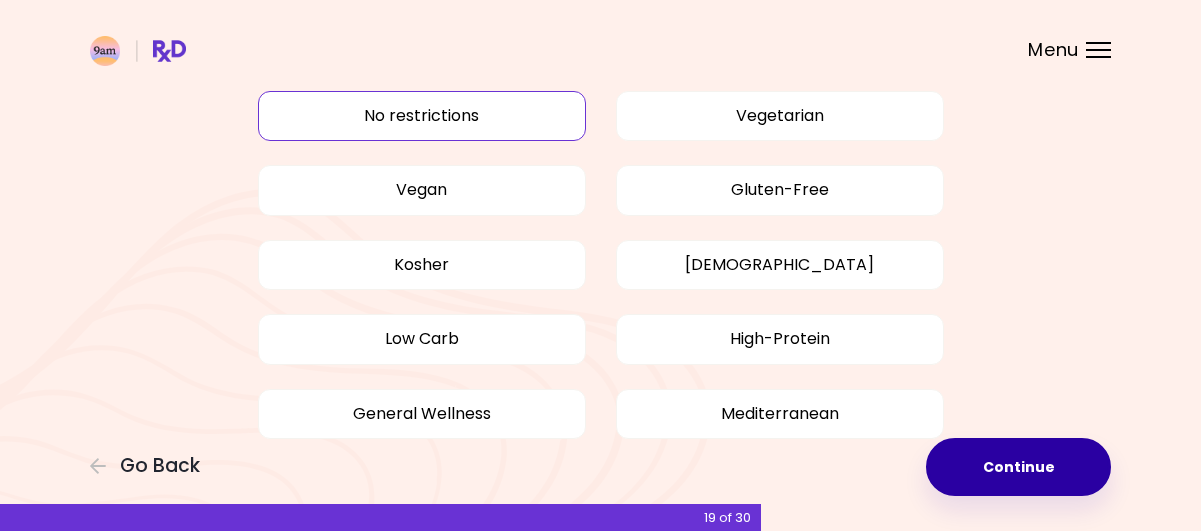 click on "Continue" at bounding box center [1018, 467] 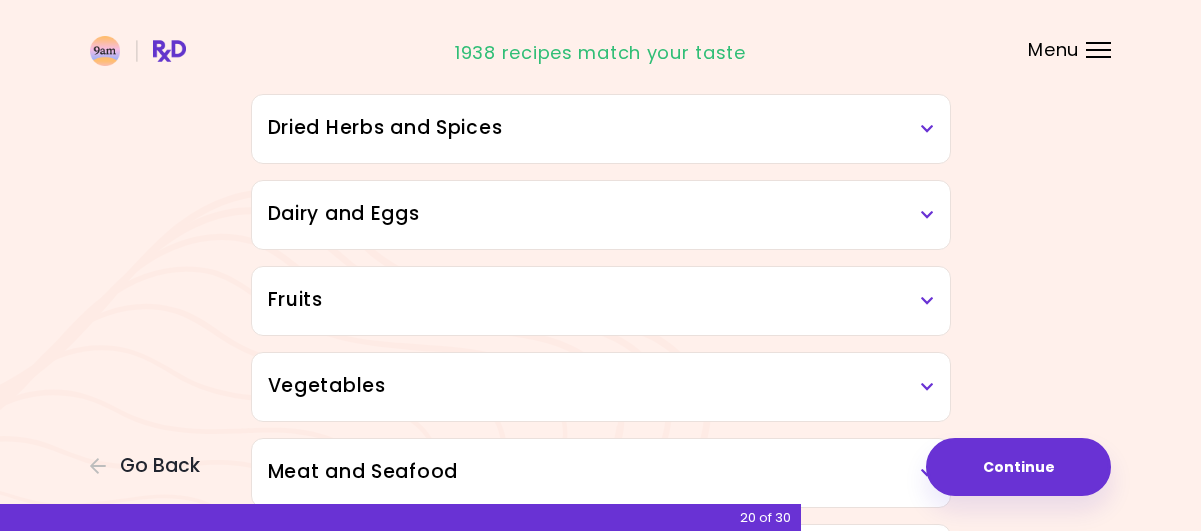 scroll, scrollTop: 200, scrollLeft: 0, axis: vertical 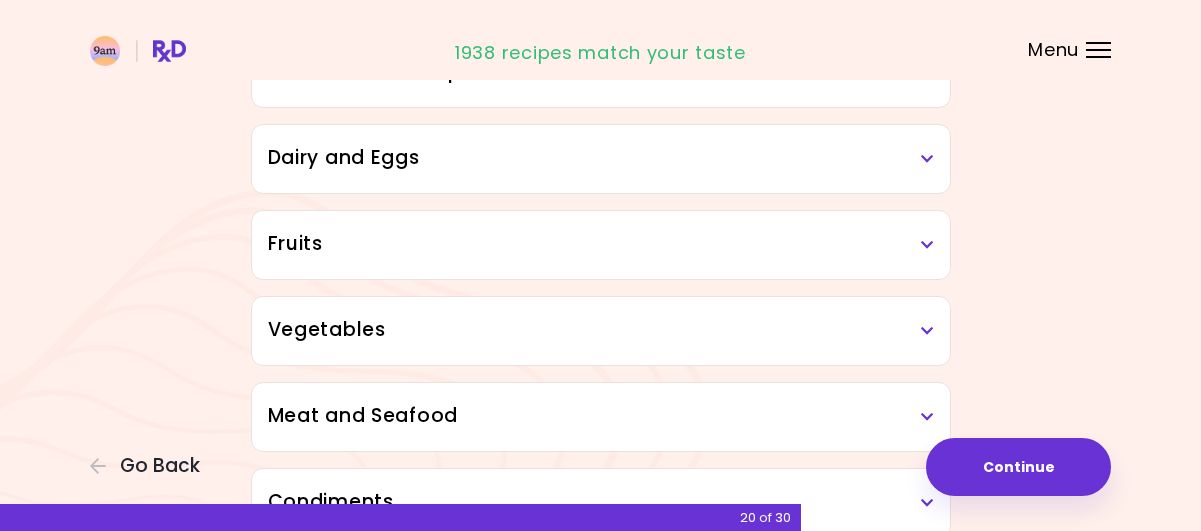 click on "Dairy and Eggs" at bounding box center [601, 158] 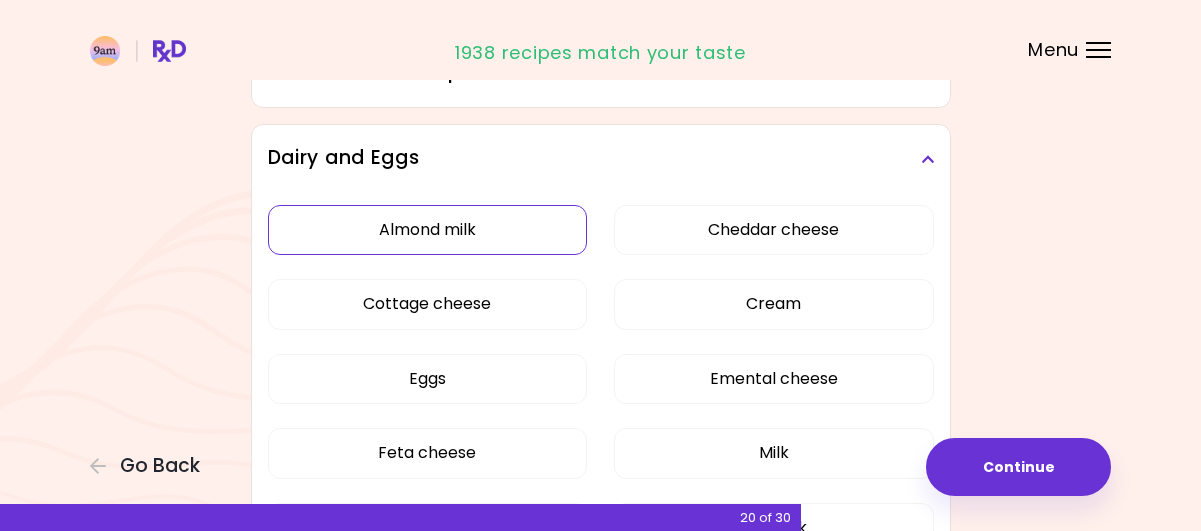click on "Almond milk" at bounding box center (428, 230) 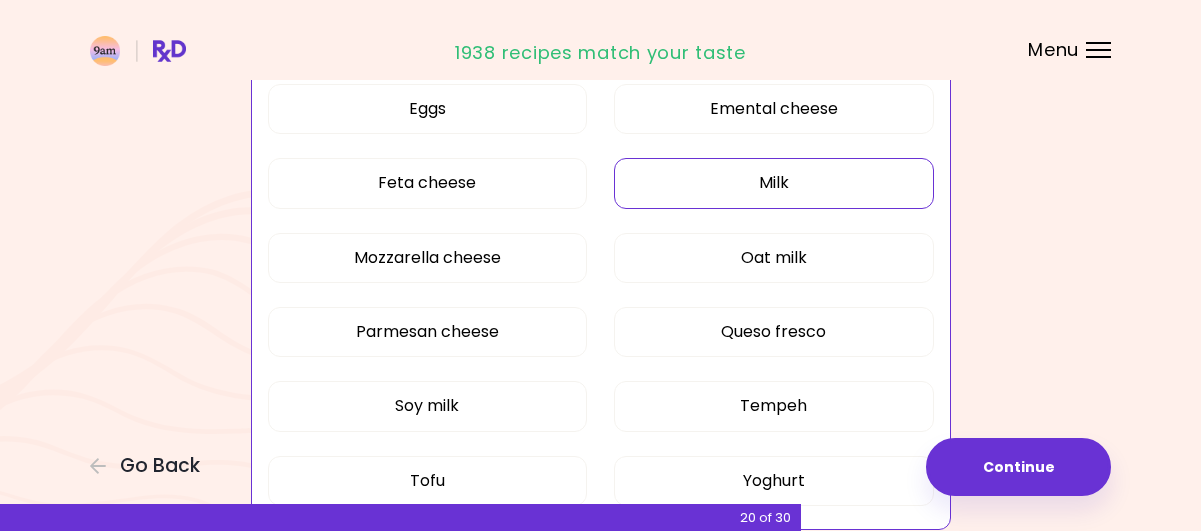 scroll, scrollTop: 500, scrollLeft: 0, axis: vertical 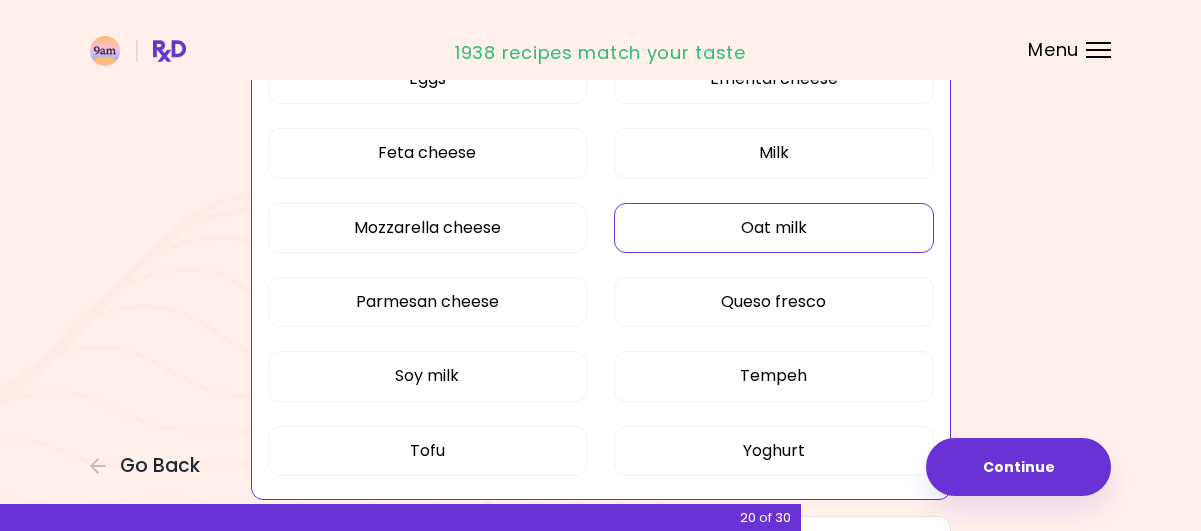 click on "Oat milk" at bounding box center (774, 228) 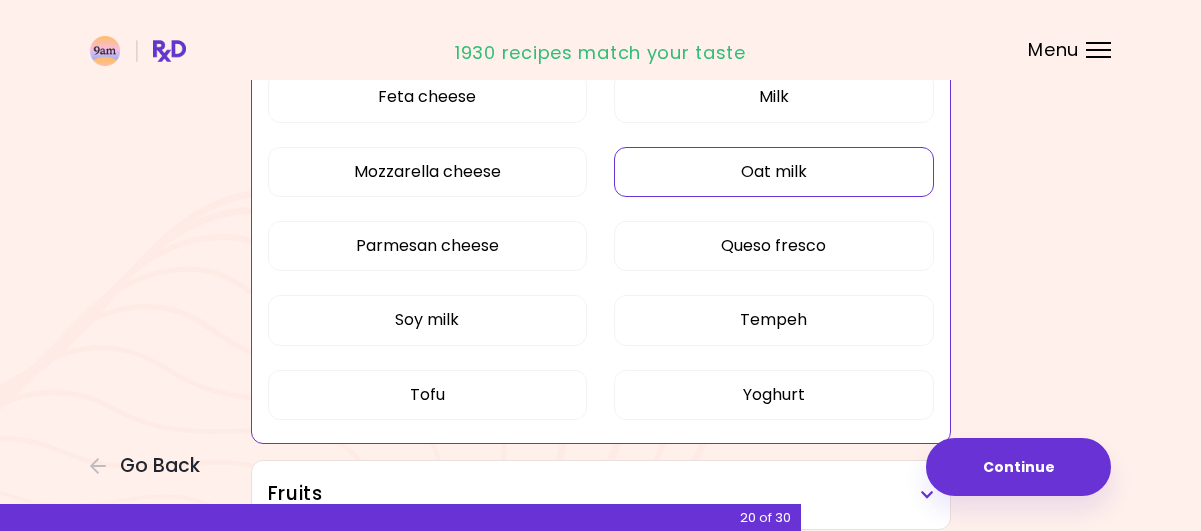 scroll, scrollTop: 600, scrollLeft: 0, axis: vertical 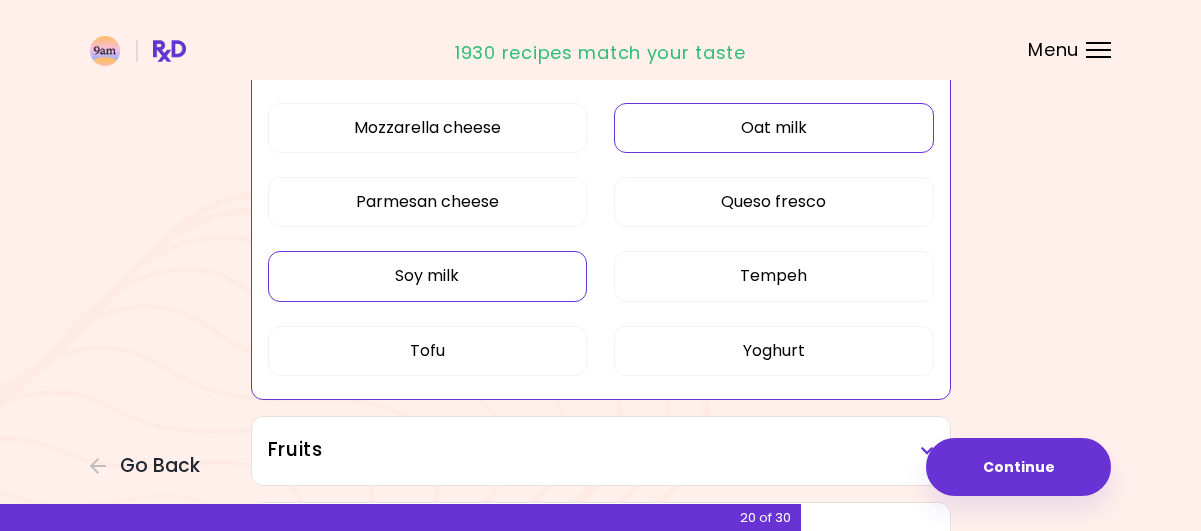 click on "Soy milk" at bounding box center (428, 276) 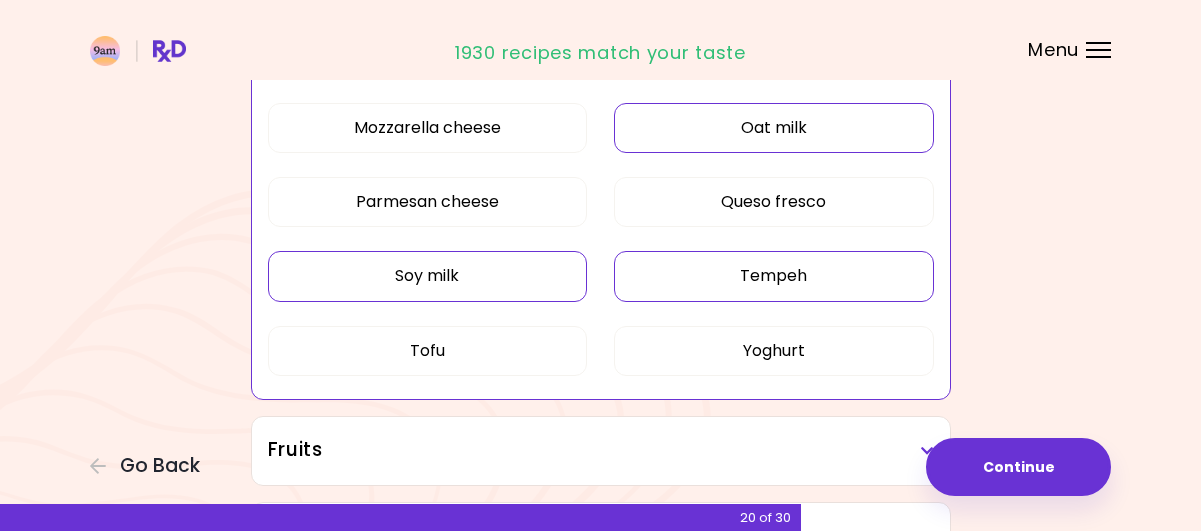 click on "Tempeh" at bounding box center [774, 276] 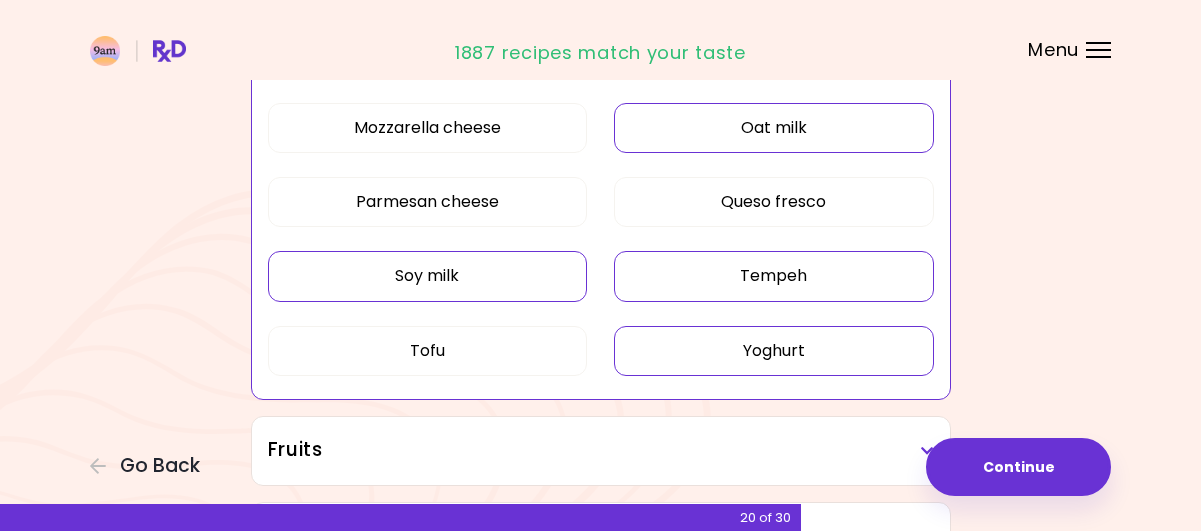 click on "Yoghurt" at bounding box center (774, 351) 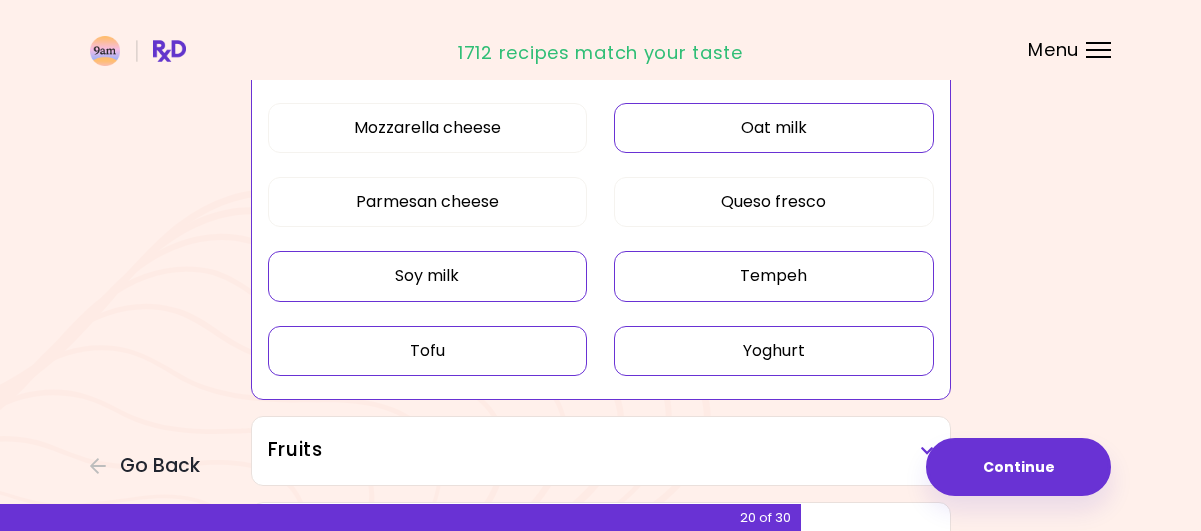 click on "Tofu" at bounding box center (428, 351) 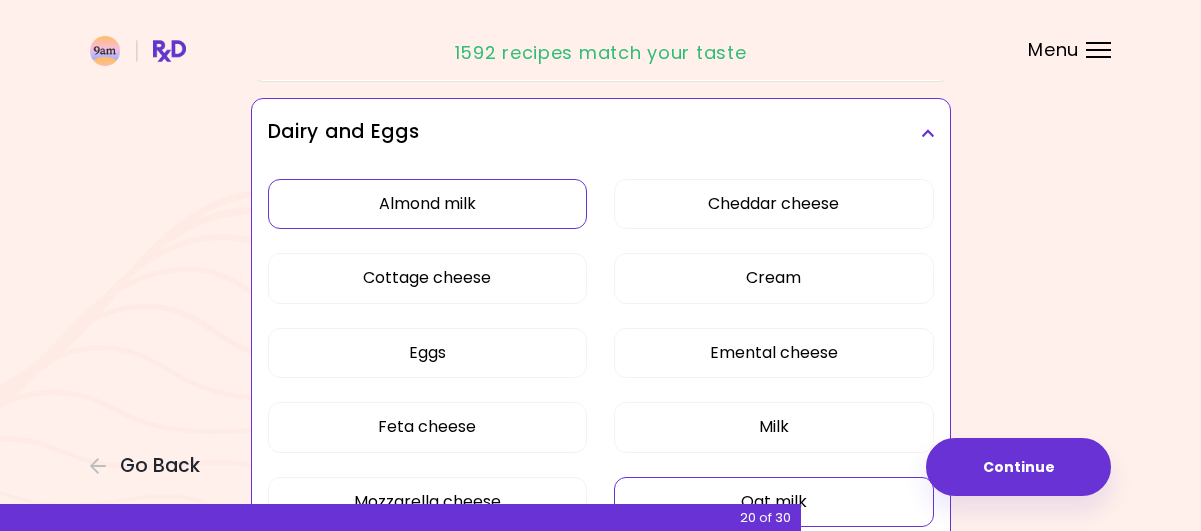 scroll, scrollTop: 0, scrollLeft: 0, axis: both 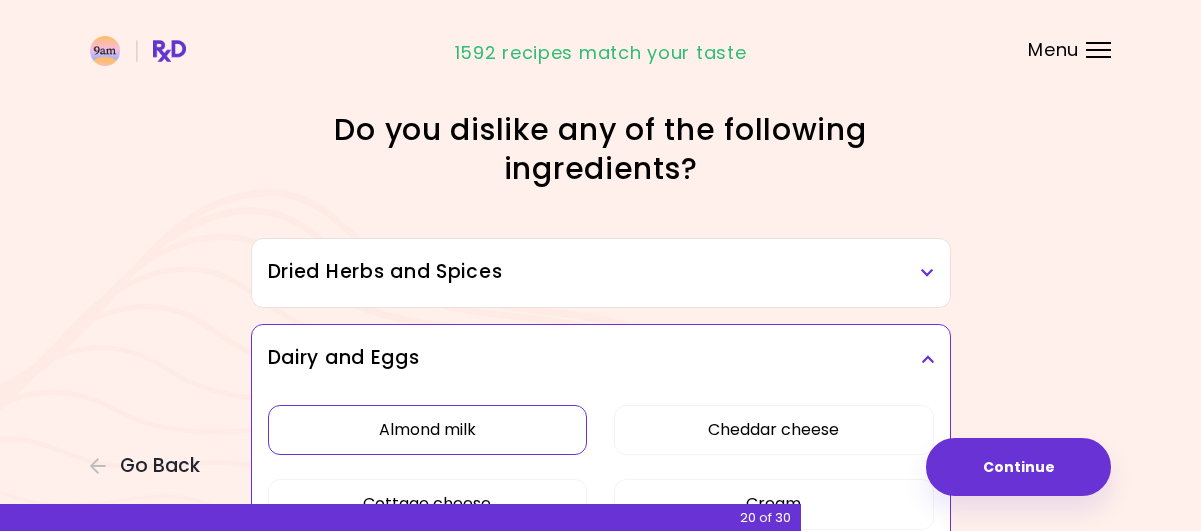 click at bounding box center [927, 359] 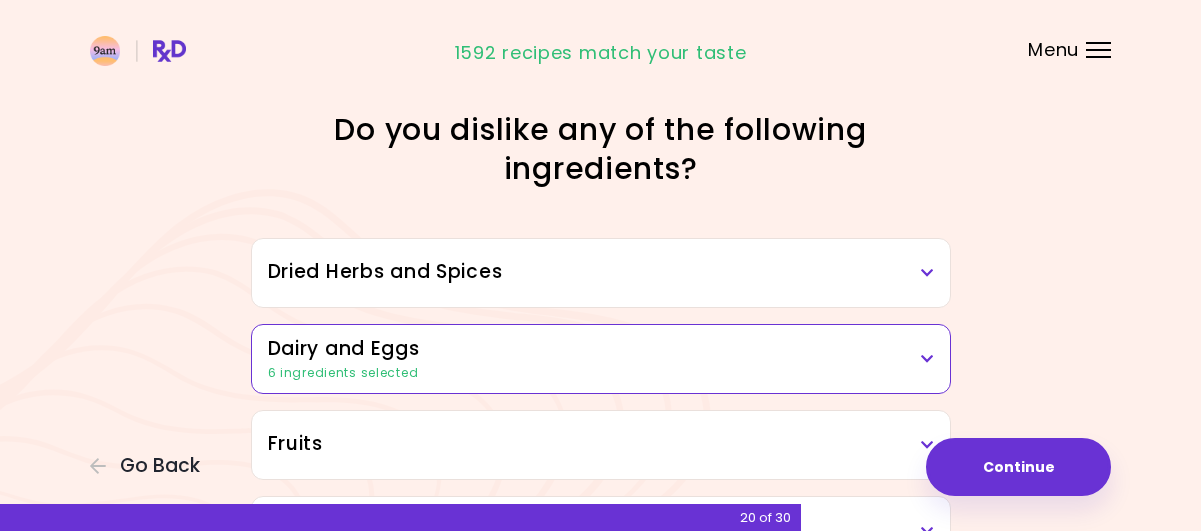 click at bounding box center [927, 273] 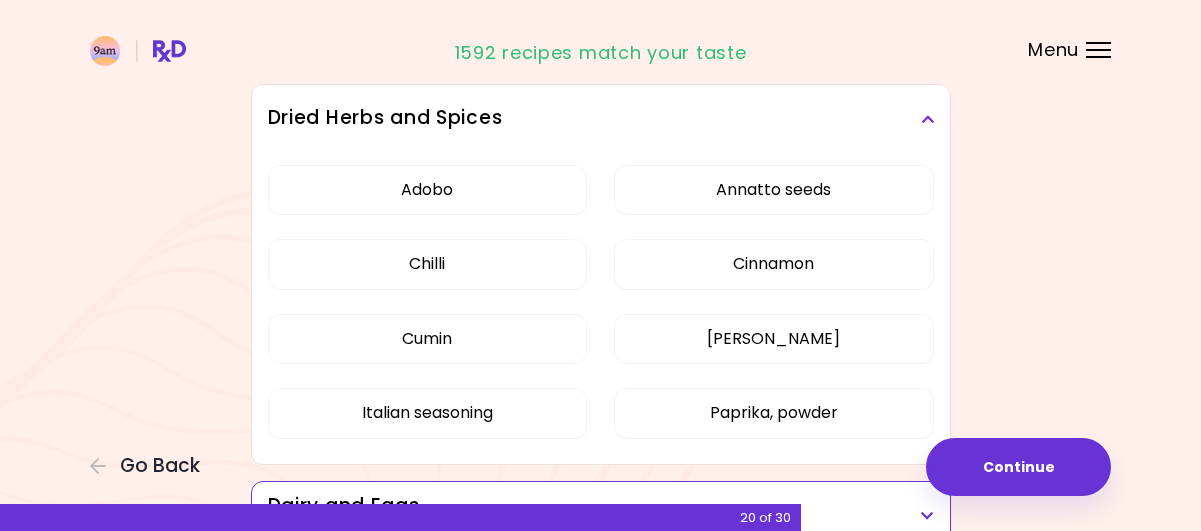 scroll, scrollTop: 200, scrollLeft: 0, axis: vertical 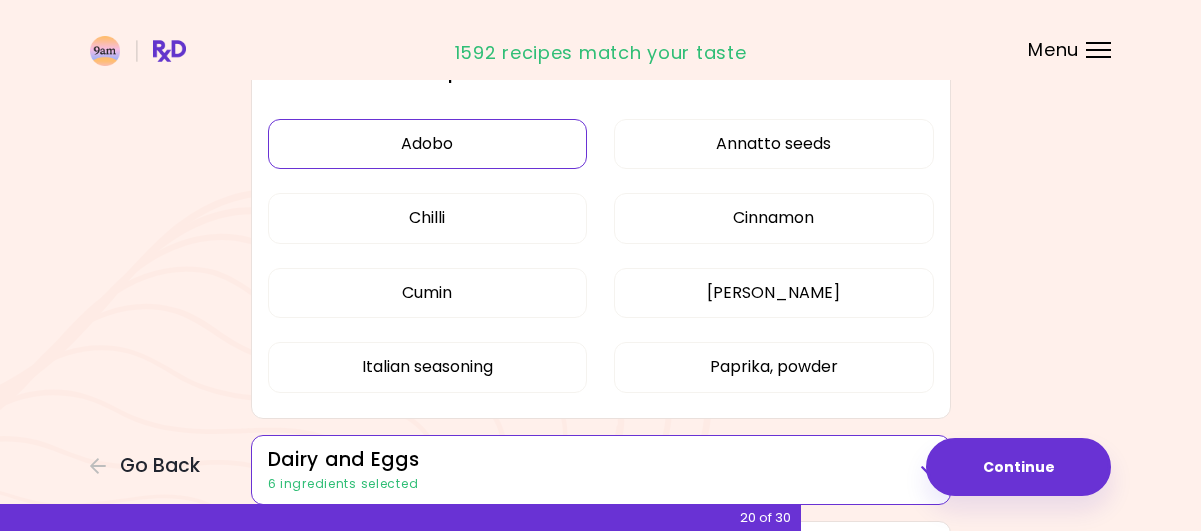 click on "Adobo" at bounding box center [428, 144] 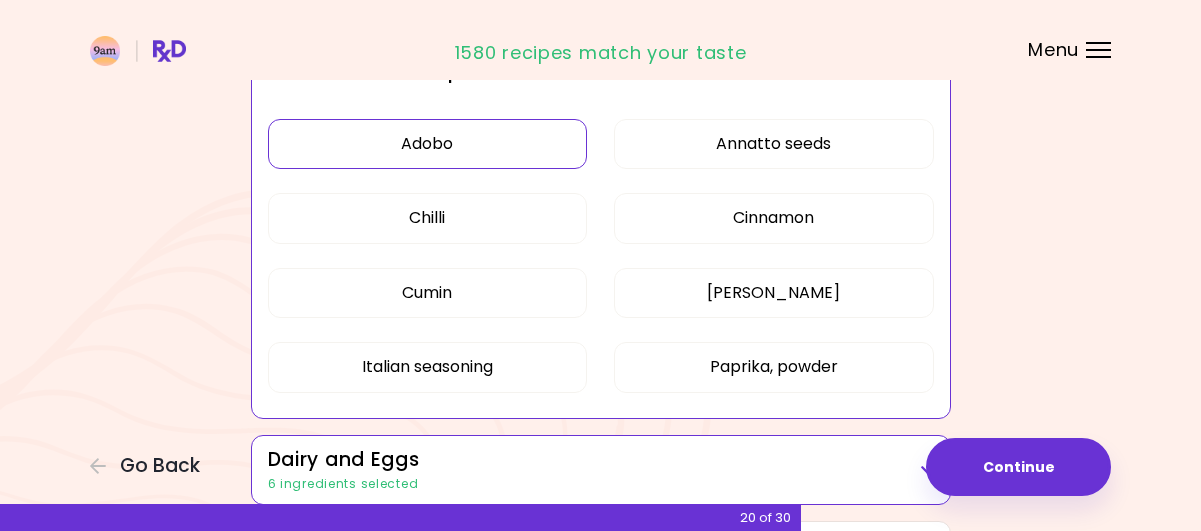 scroll, scrollTop: 100, scrollLeft: 0, axis: vertical 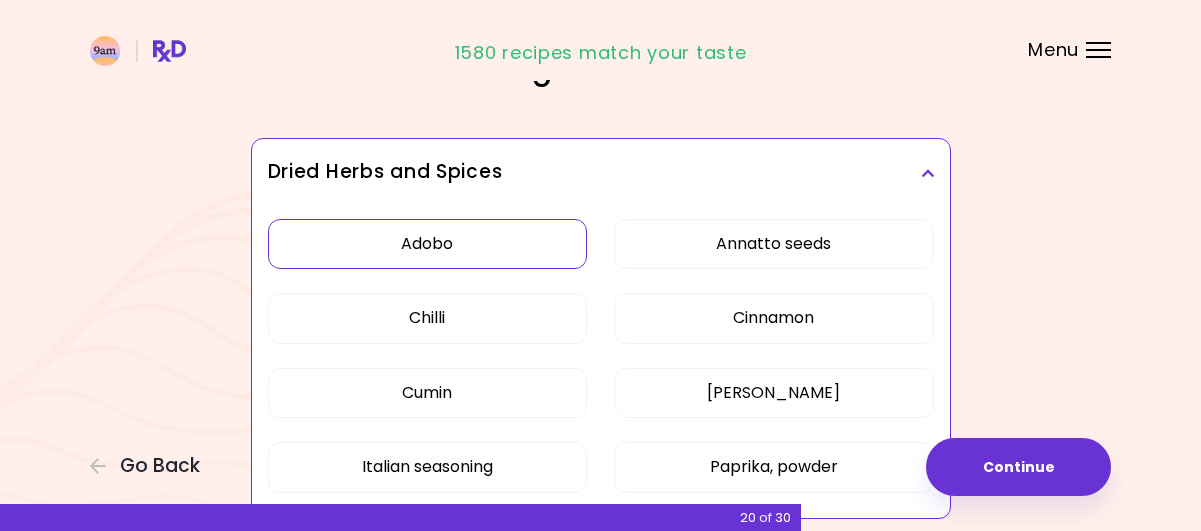 click at bounding box center [927, 173] 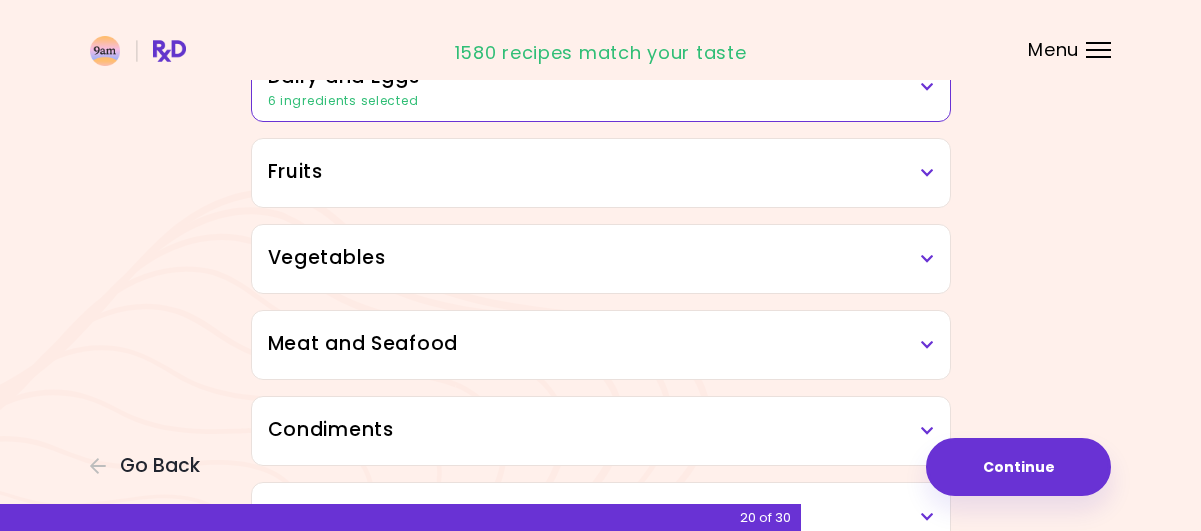 scroll, scrollTop: 300, scrollLeft: 0, axis: vertical 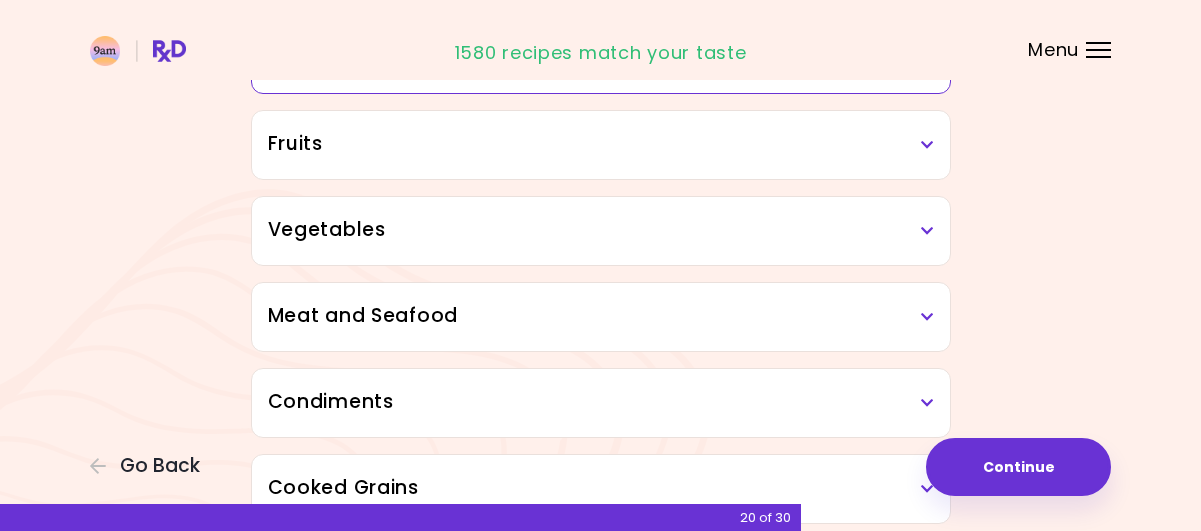 click at bounding box center [927, 145] 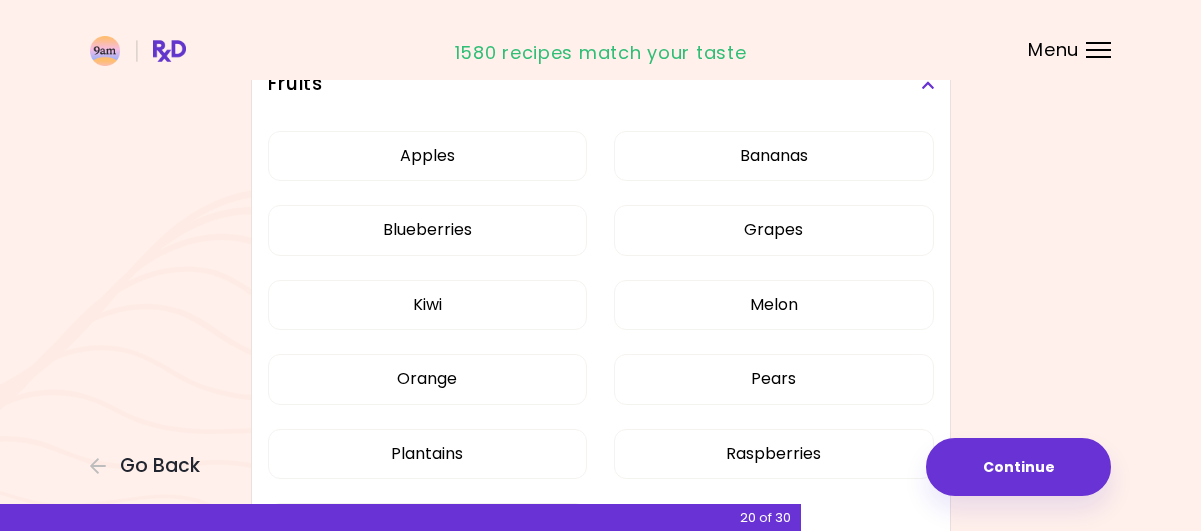 scroll, scrollTop: 400, scrollLeft: 0, axis: vertical 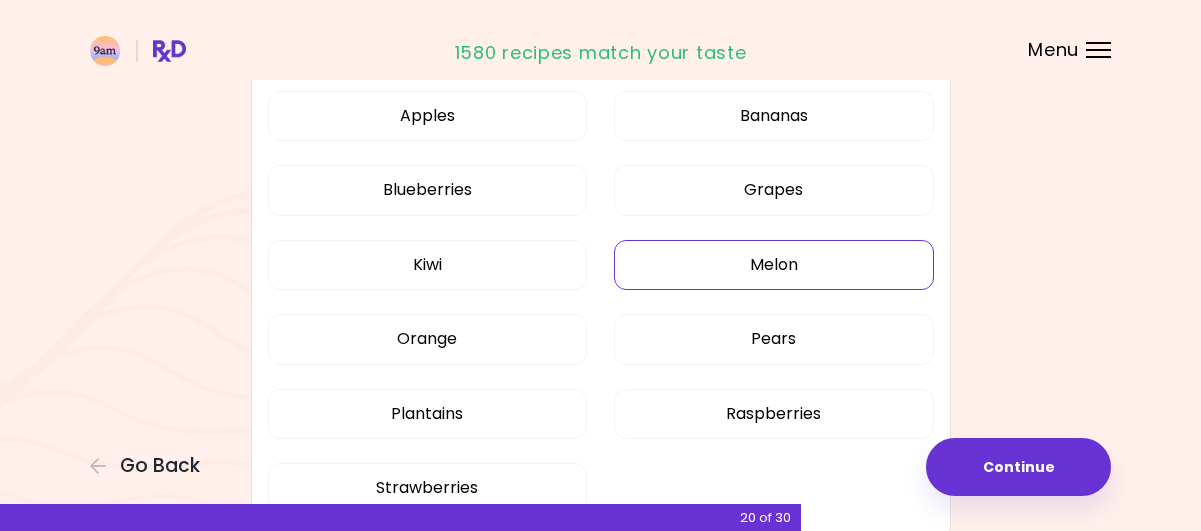 click on "Melon" at bounding box center (774, 265) 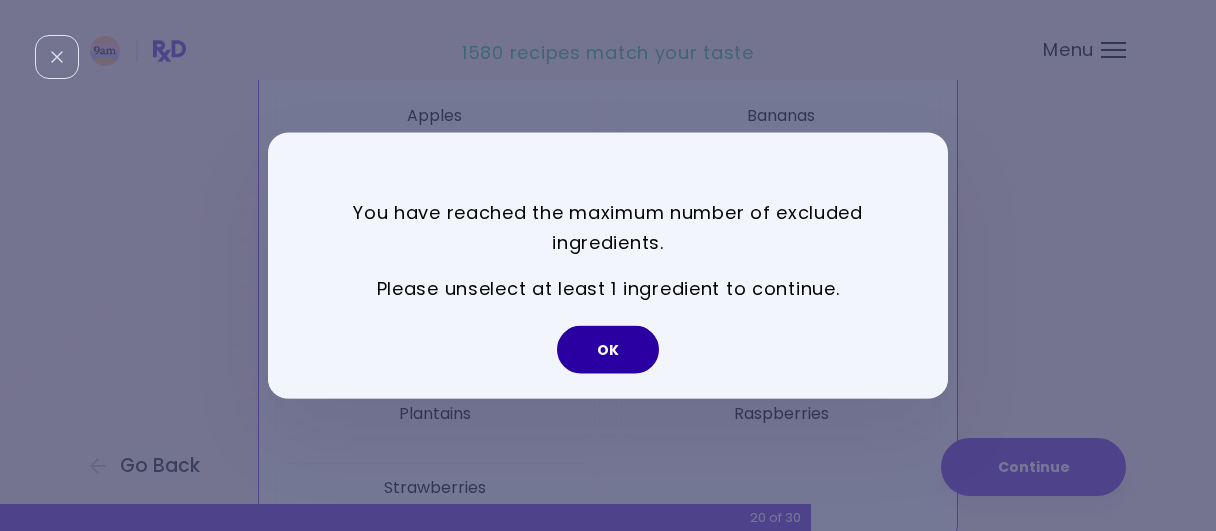 click on "OK" at bounding box center (608, 350) 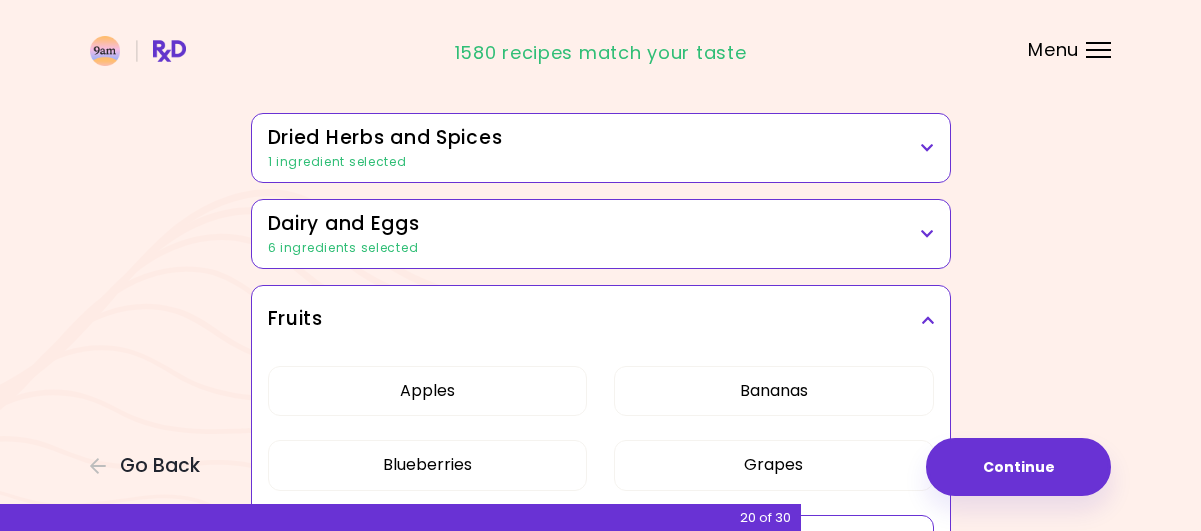 scroll, scrollTop: 100, scrollLeft: 0, axis: vertical 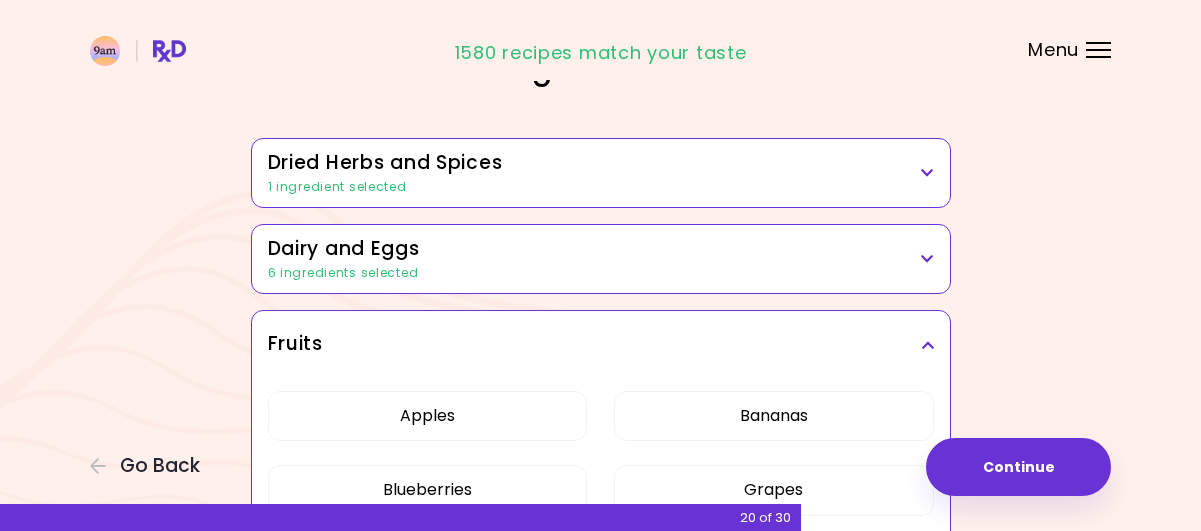 click on "Dairy and Eggs 6 ingredients selected" at bounding box center [601, 259] 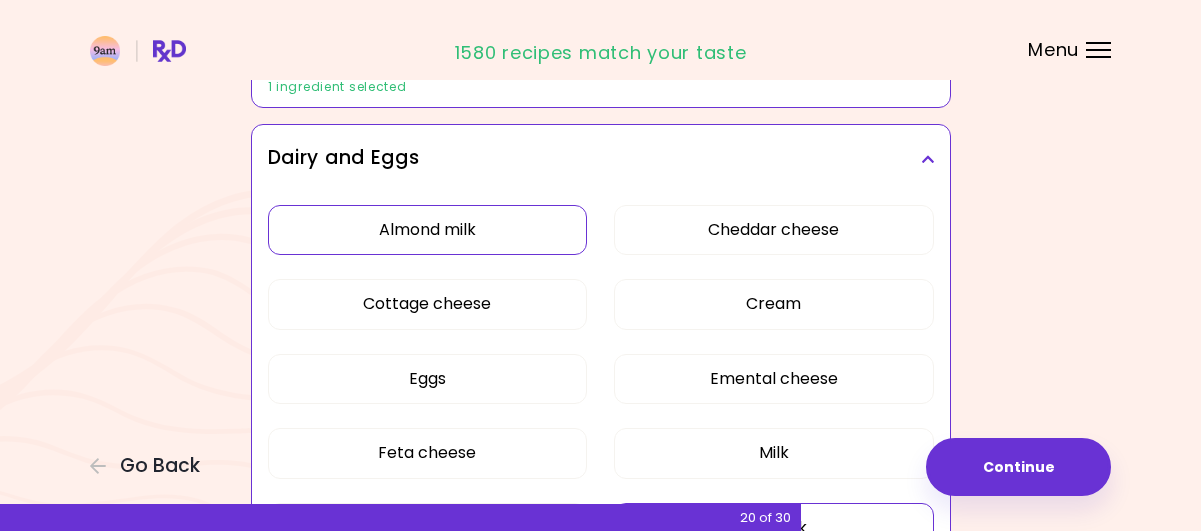 scroll, scrollTop: 100, scrollLeft: 0, axis: vertical 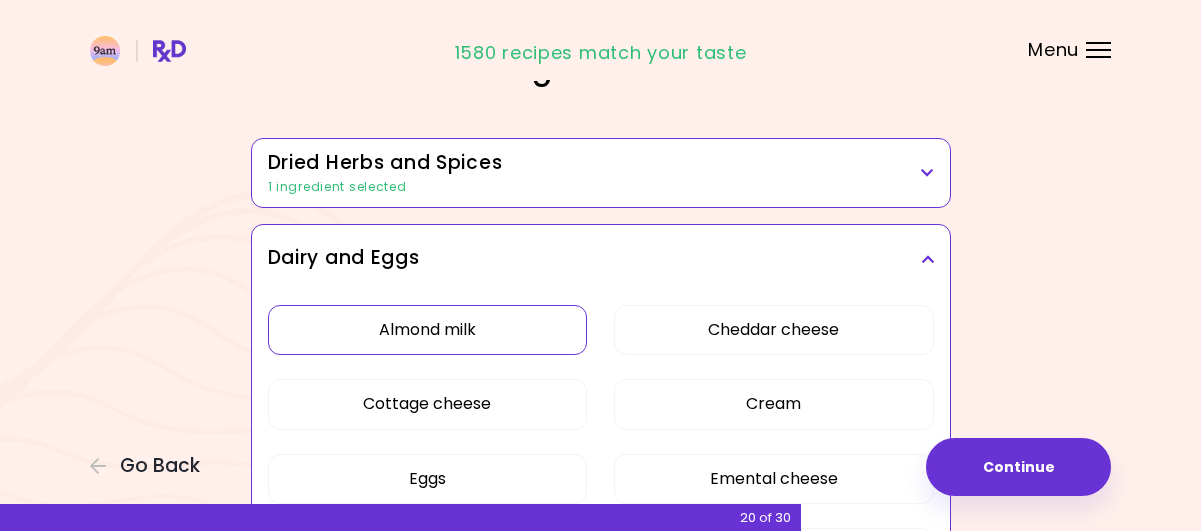 click at bounding box center (927, 173) 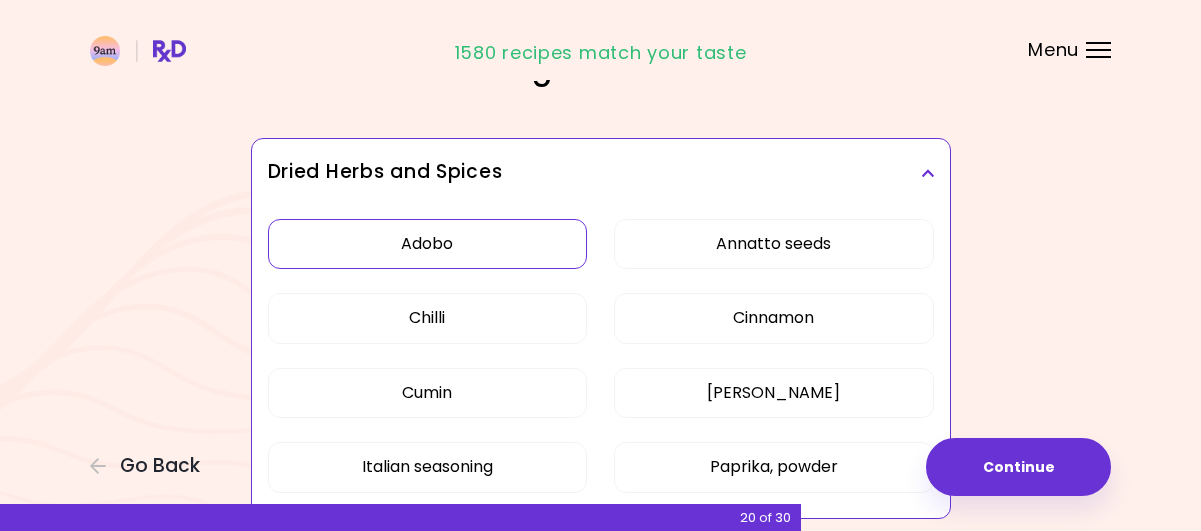click on "Adobo" at bounding box center (428, 244) 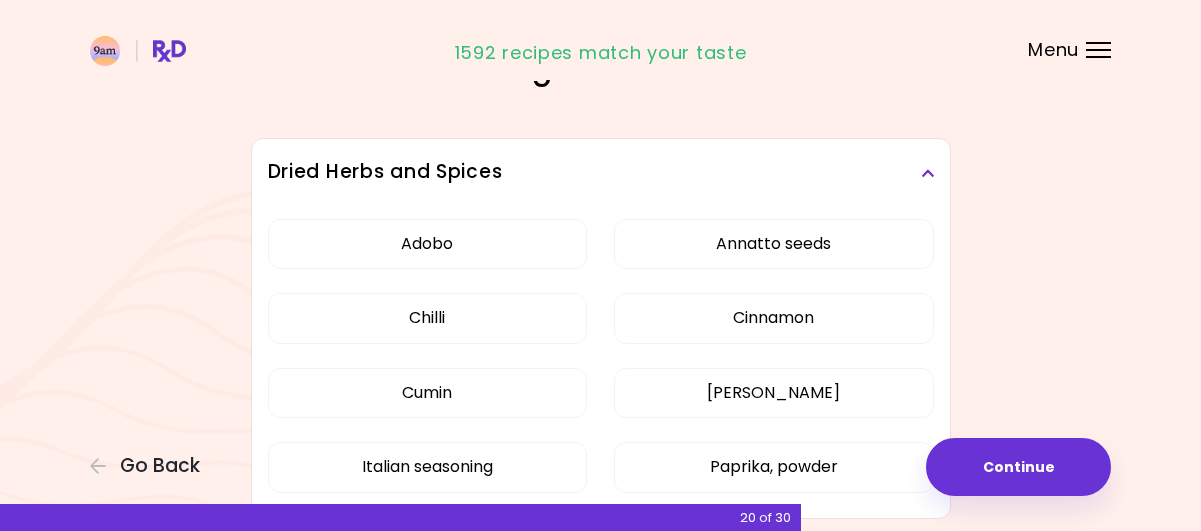 click at bounding box center (927, 173) 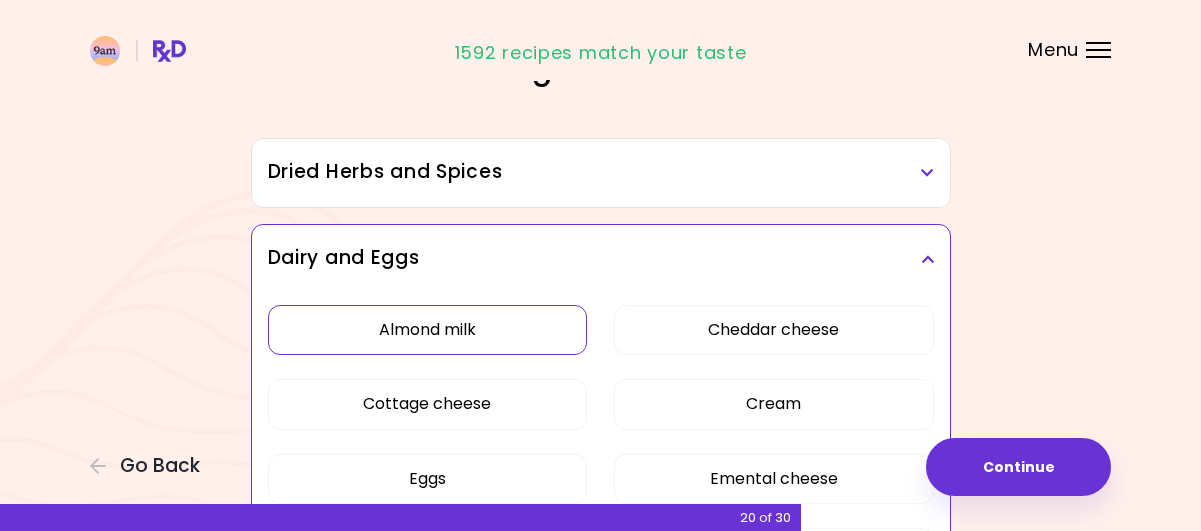 scroll, scrollTop: 200, scrollLeft: 0, axis: vertical 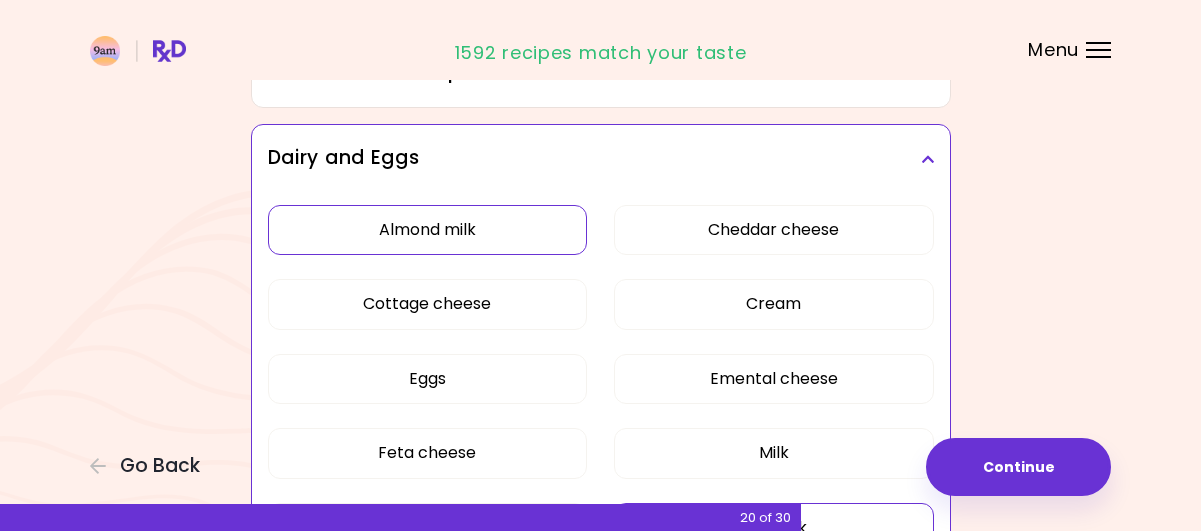 click on "Almond milk" at bounding box center (428, 230) 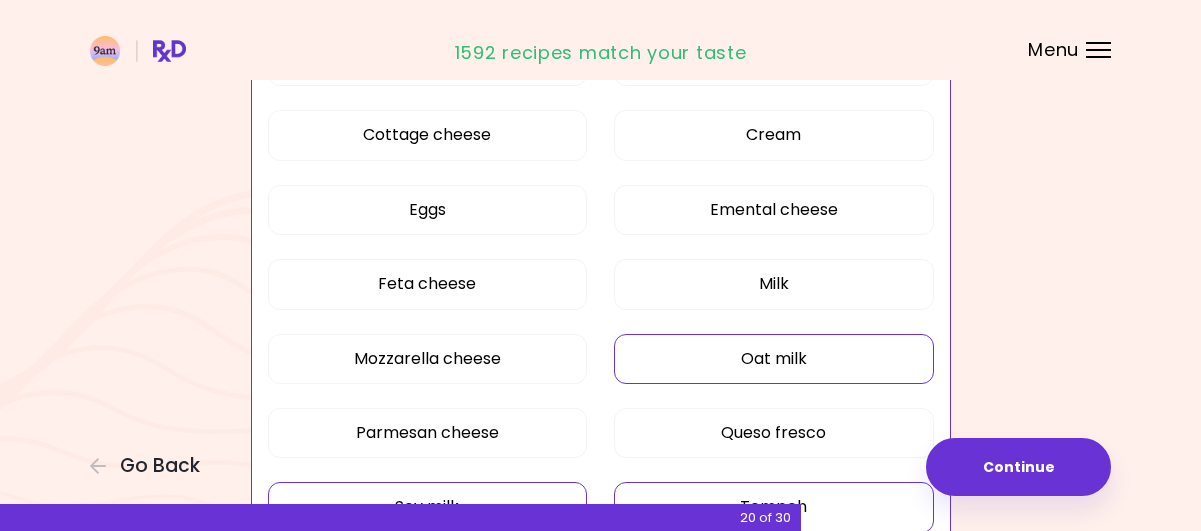 scroll, scrollTop: 500, scrollLeft: 0, axis: vertical 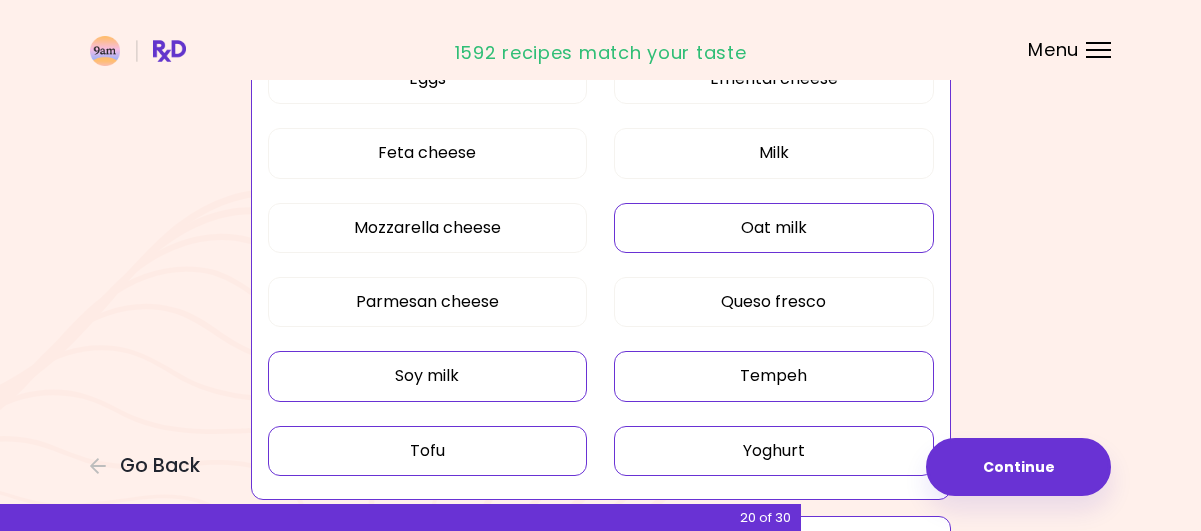 click on "Oat milk" at bounding box center [774, 228] 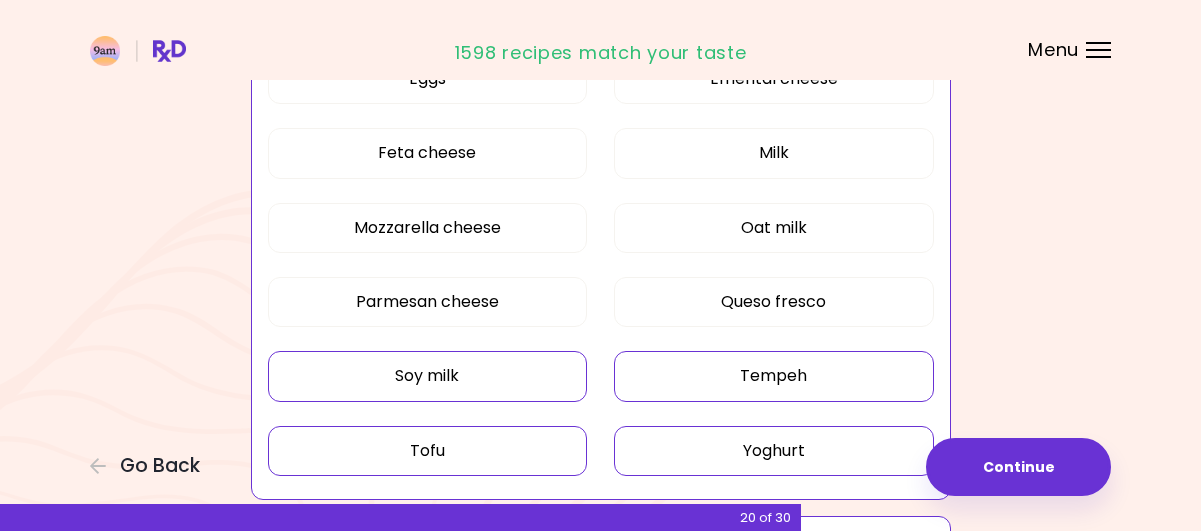 click on "Soy milk" at bounding box center (428, 376) 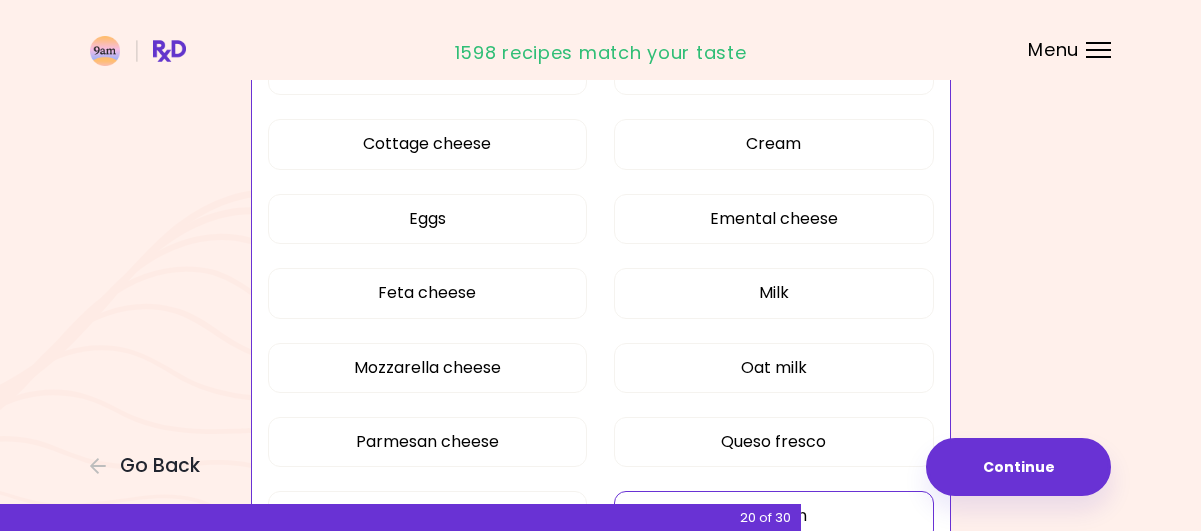 scroll, scrollTop: 200, scrollLeft: 0, axis: vertical 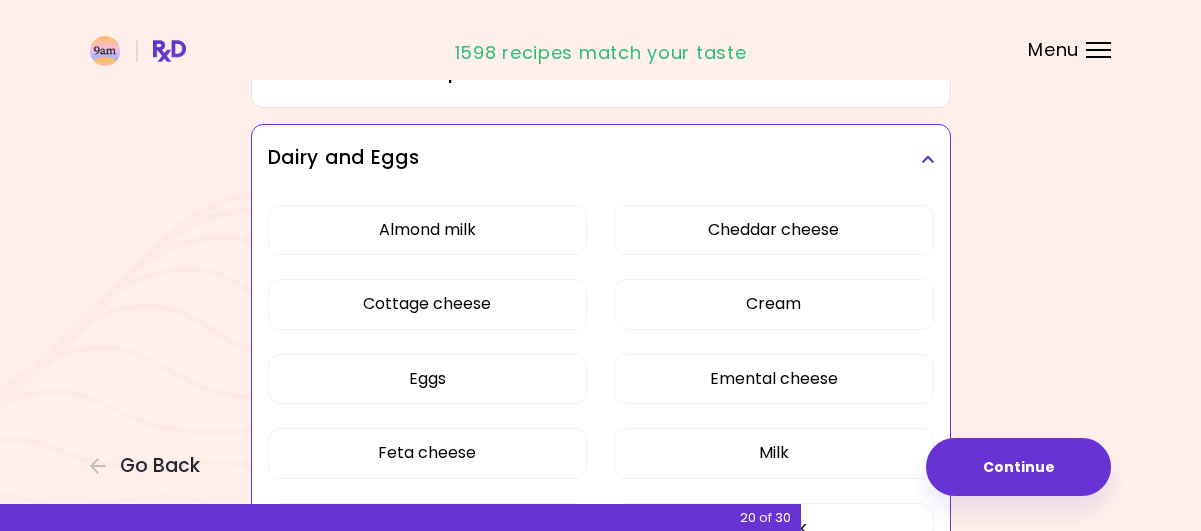 click at bounding box center (927, 159) 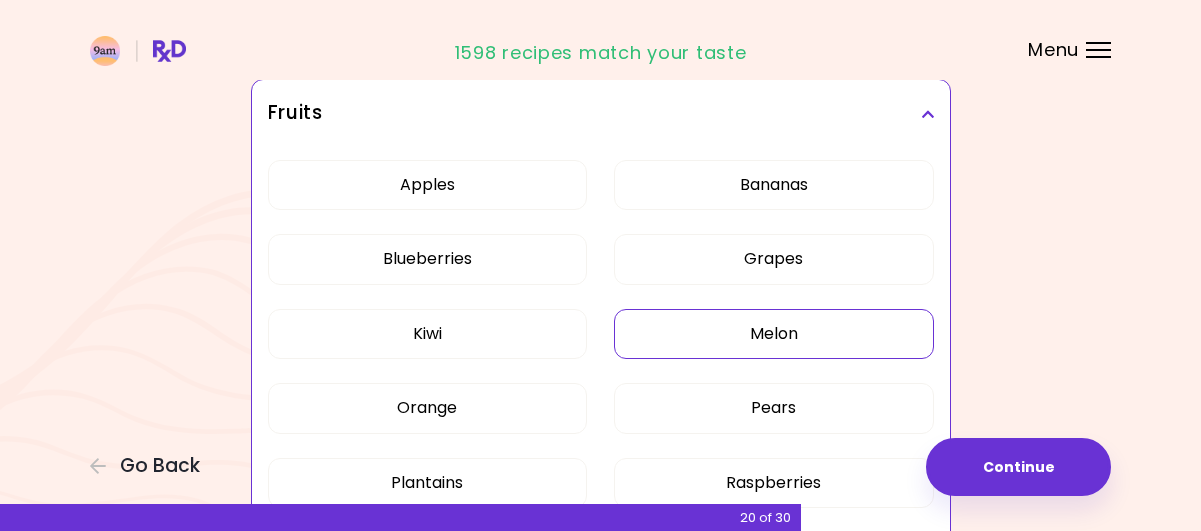 scroll, scrollTop: 300, scrollLeft: 0, axis: vertical 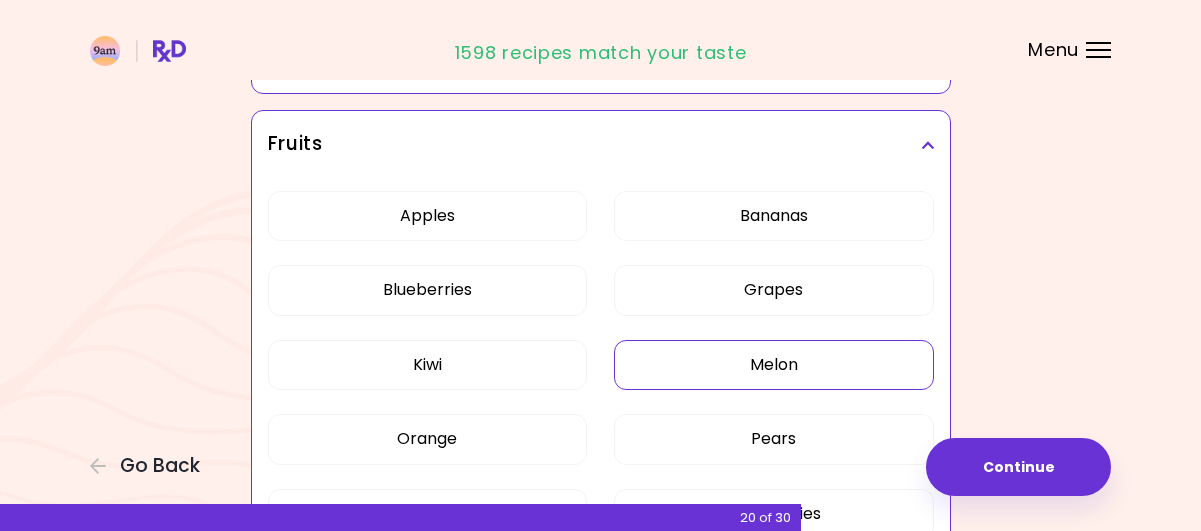 click on "Fruits" at bounding box center [601, 145] 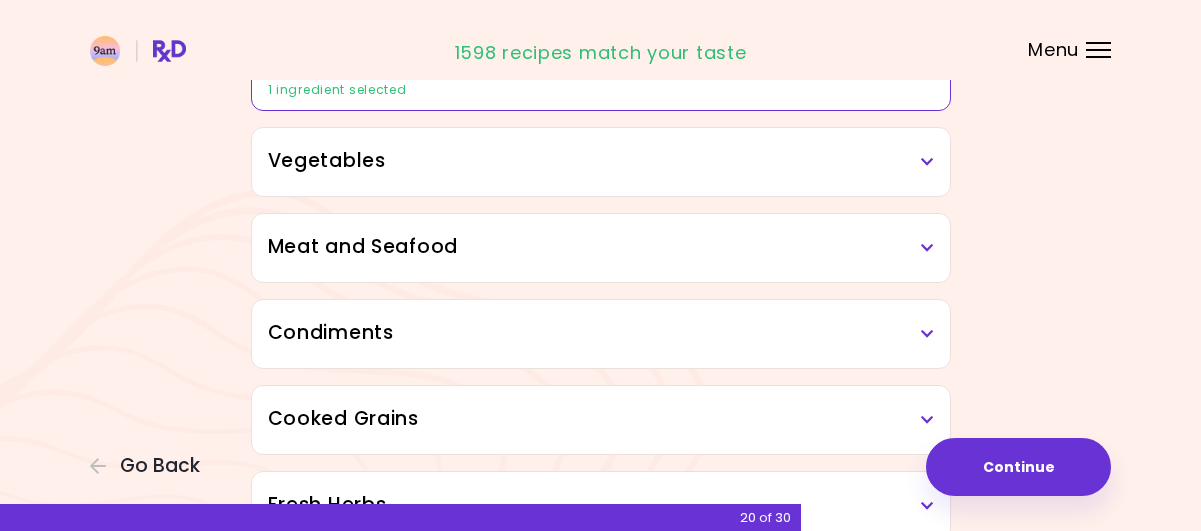 scroll, scrollTop: 400, scrollLeft: 0, axis: vertical 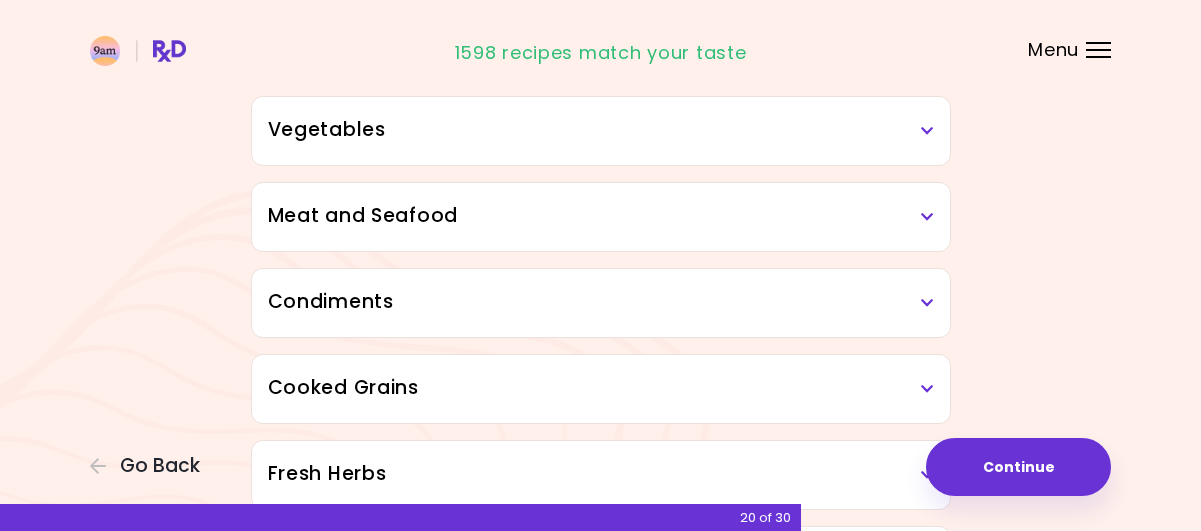 click at bounding box center (927, 131) 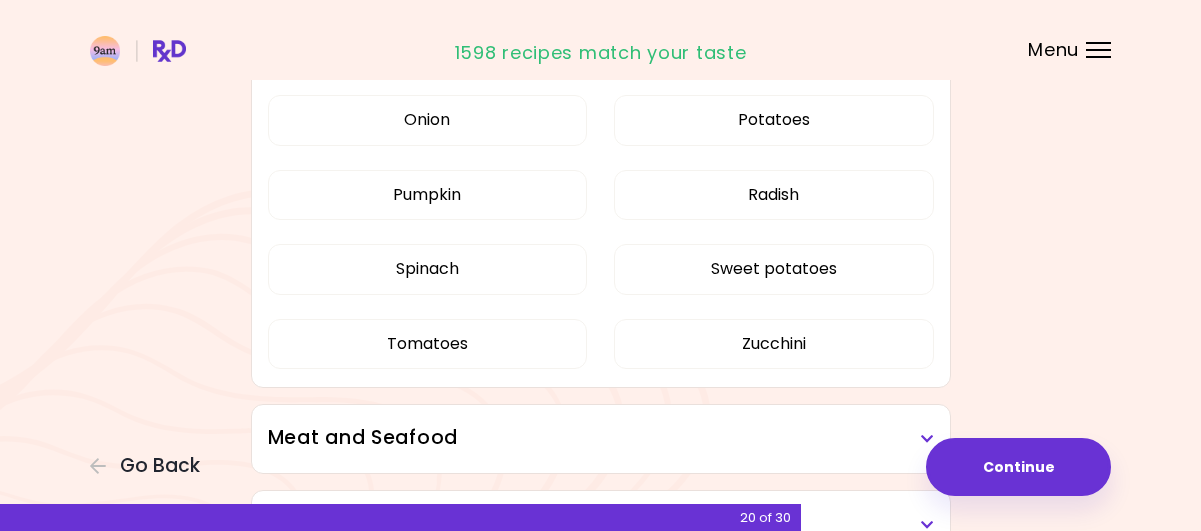 scroll, scrollTop: 1200, scrollLeft: 0, axis: vertical 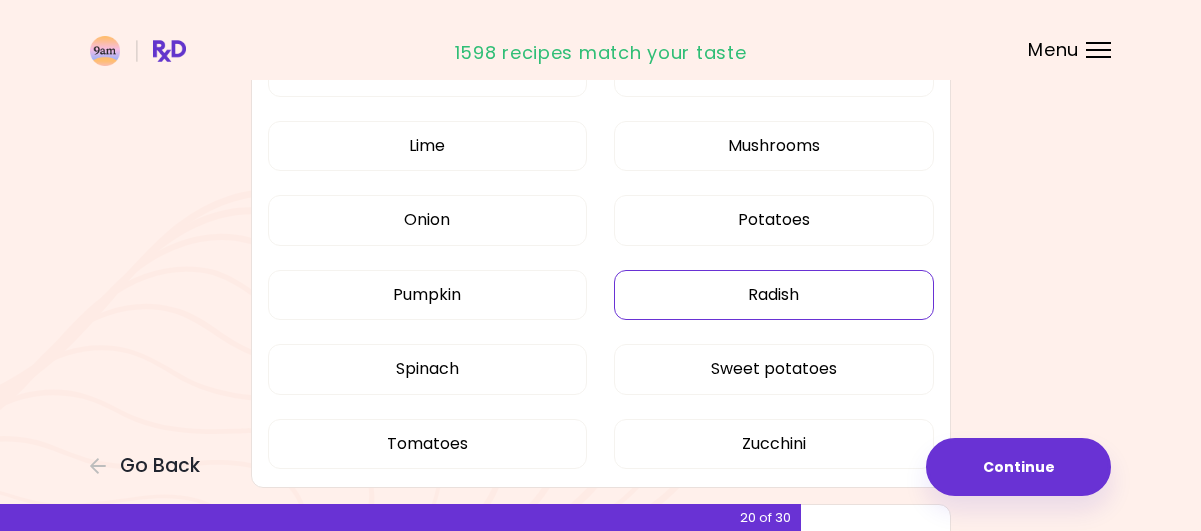 click on "Radish" at bounding box center [774, 295] 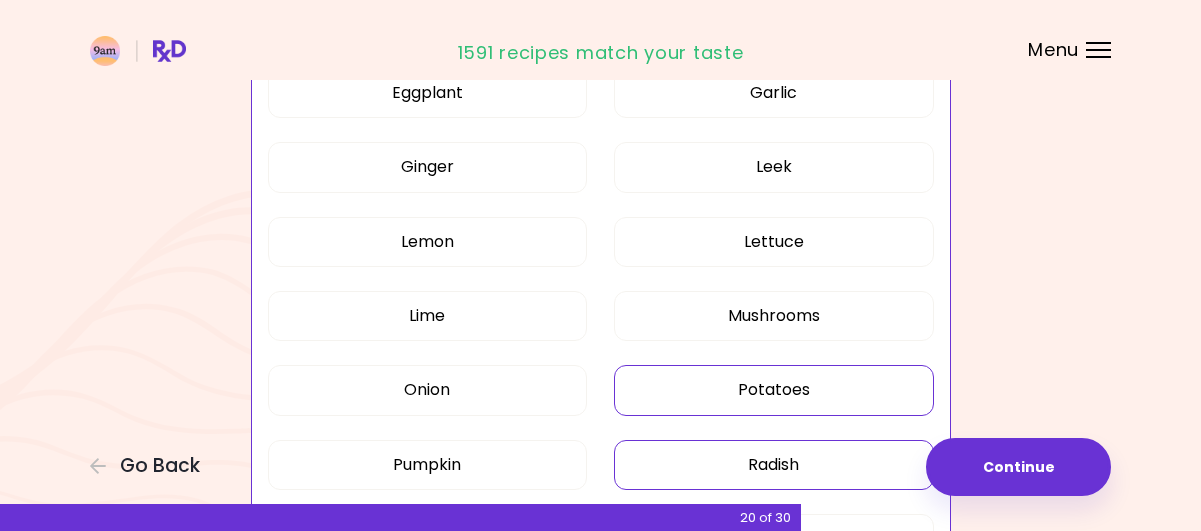 scroll, scrollTop: 1000, scrollLeft: 0, axis: vertical 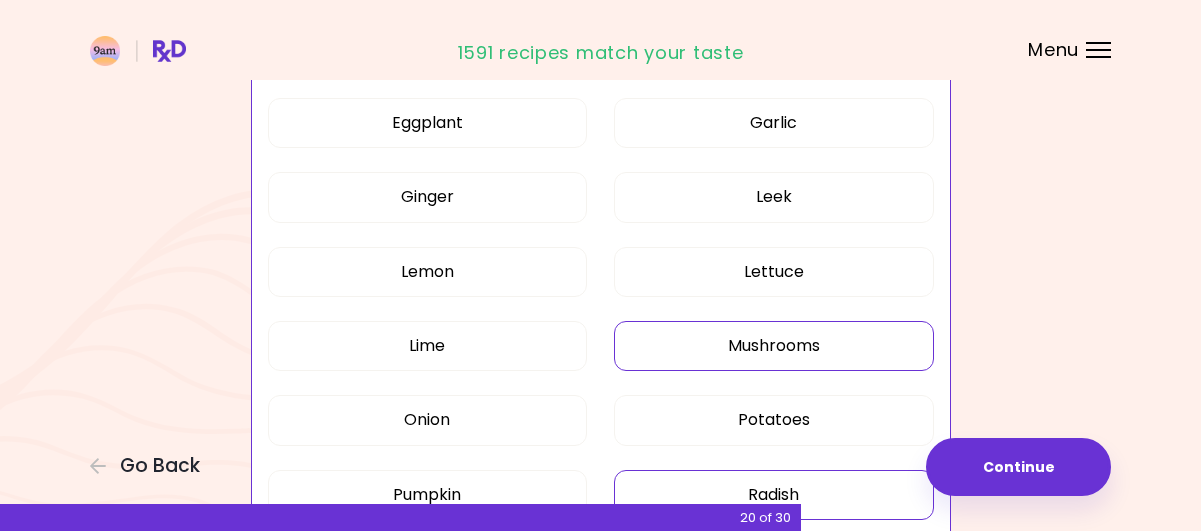 click on "Mushrooms" at bounding box center (774, 346) 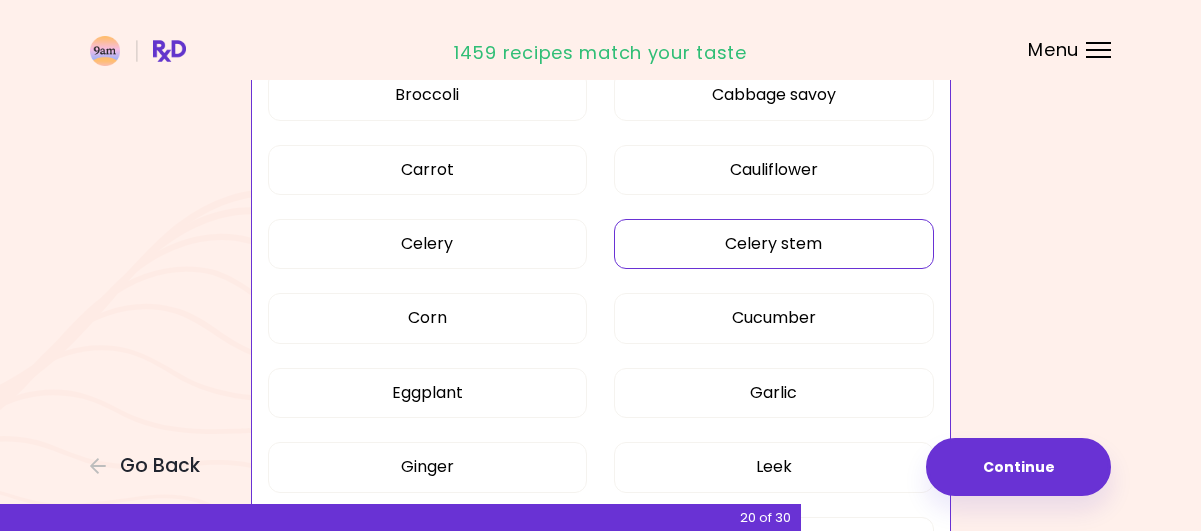 scroll, scrollTop: 700, scrollLeft: 0, axis: vertical 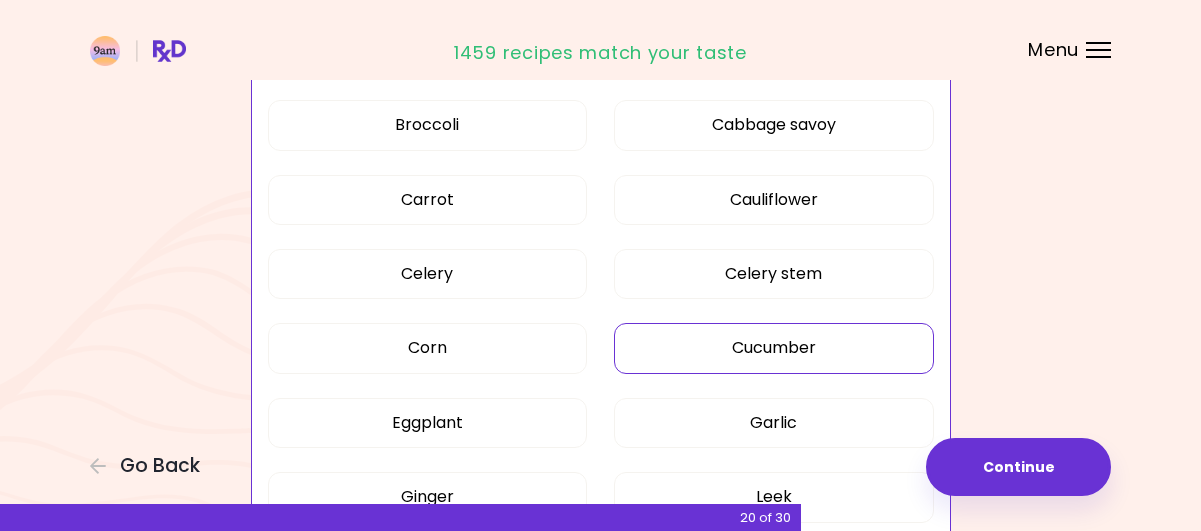 click on "Cucumber" at bounding box center (774, 348) 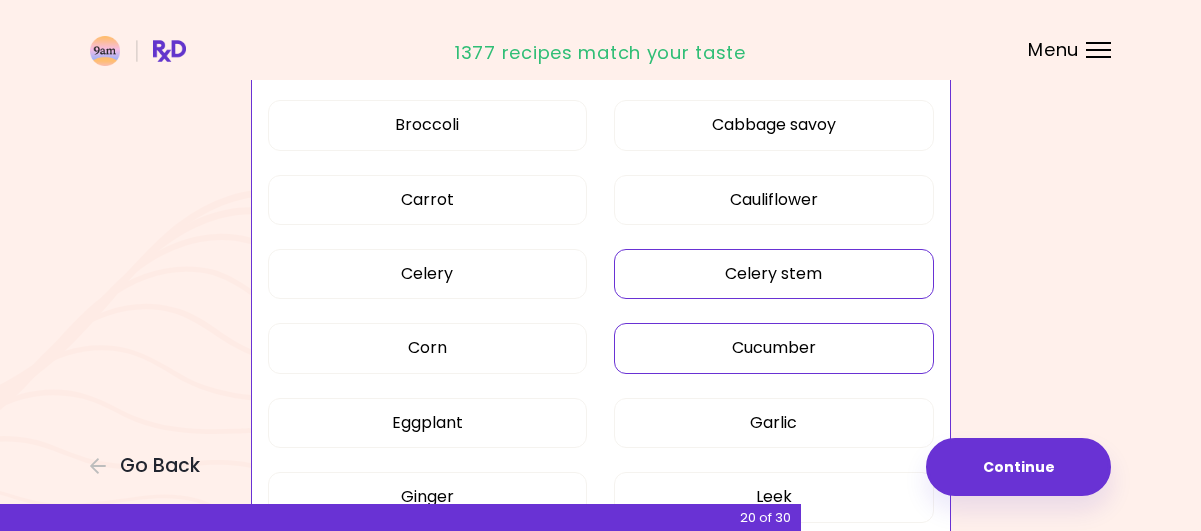 click on "Celery stem" at bounding box center [774, 274] 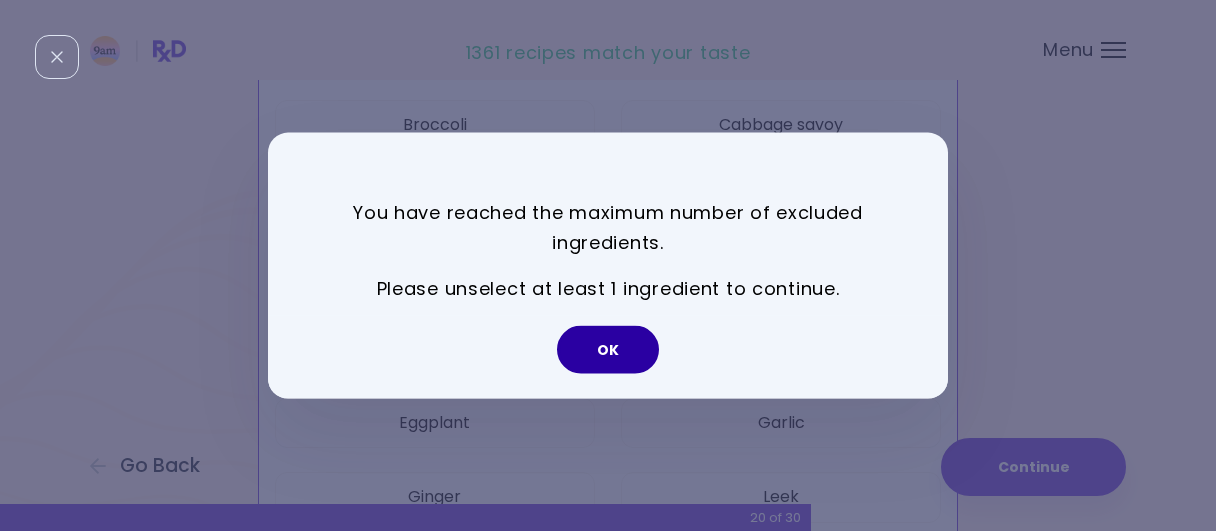 click on "OK" at bounding box center [608, 350] 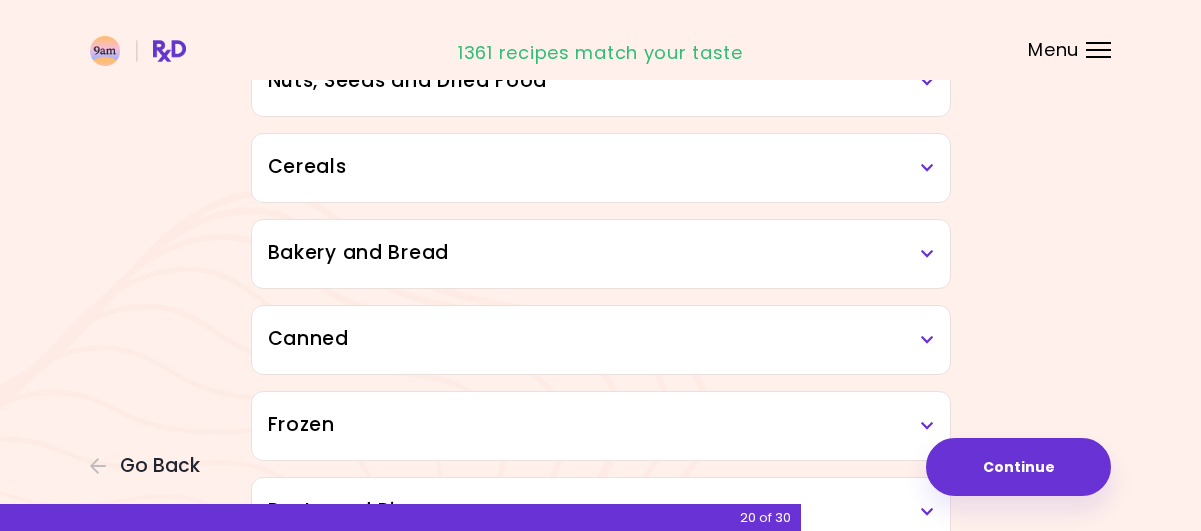 scroll, scrollTop: 2288, scrollLeft: 0, axis: vertical 